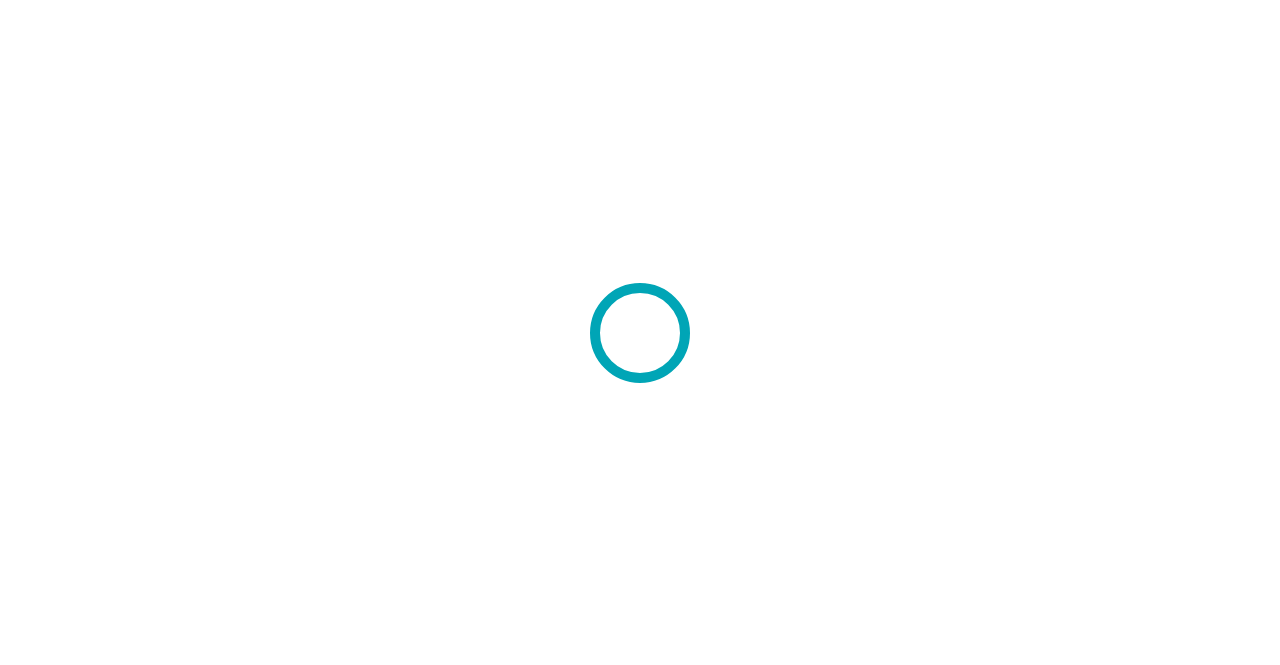 scroll, scrollTop: 0, scrollLeft: 0, axis: both 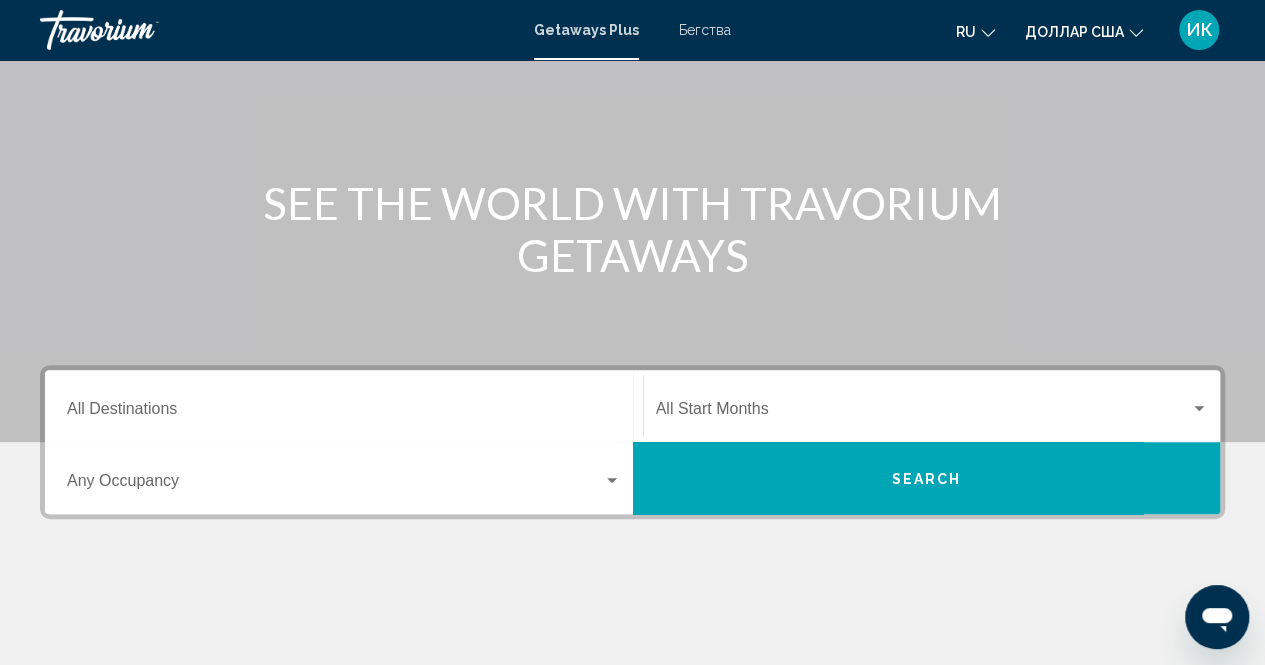 click on "Destination All Destinations" at bounding box center (344, 413) 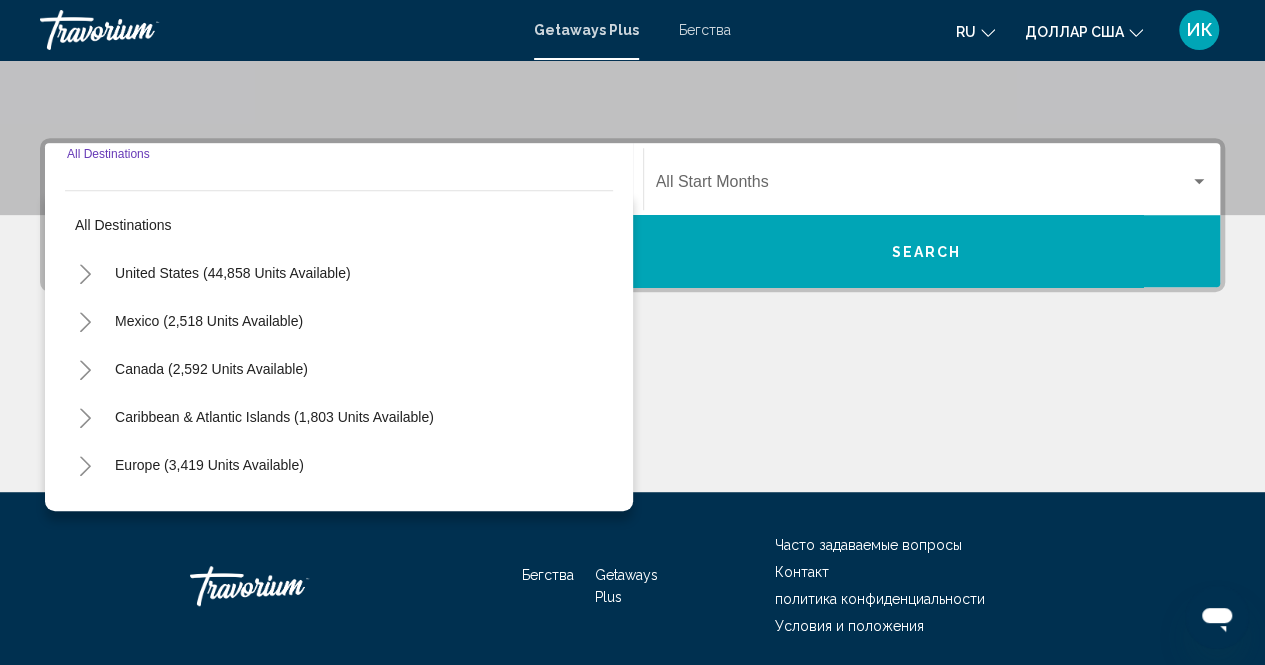 scroll, scrollTop: 456, scrollLeft: 0, axis: vertical 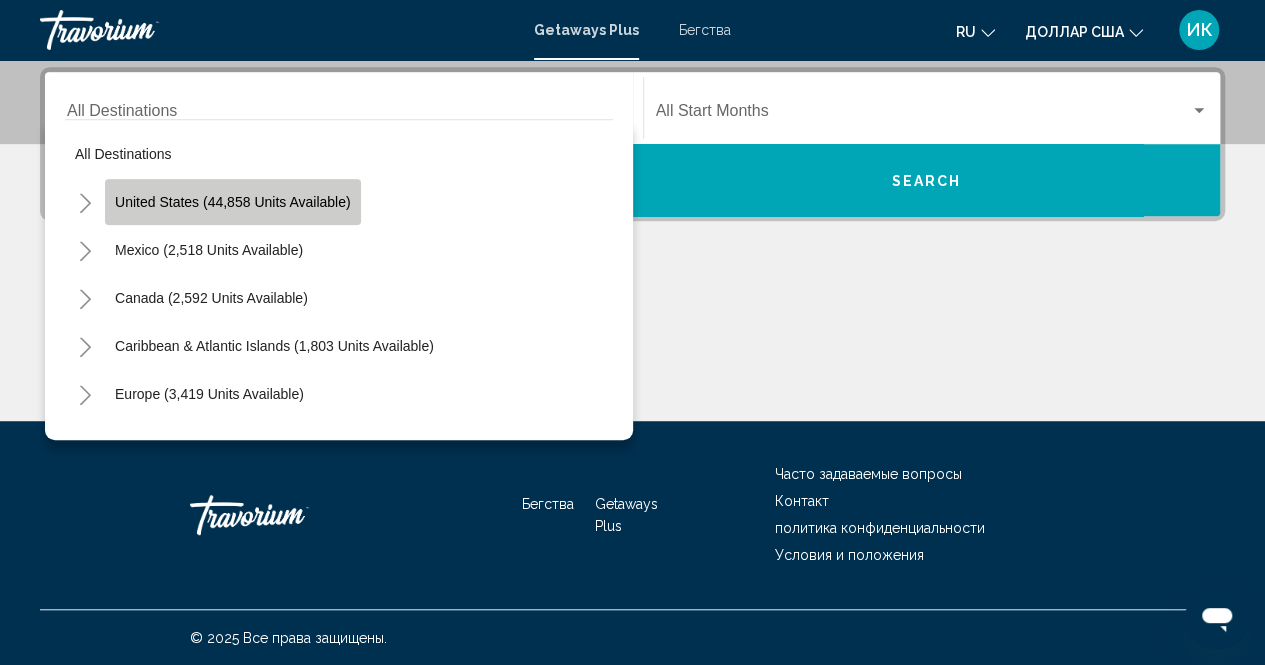 click on "United States (44,858 units available)" 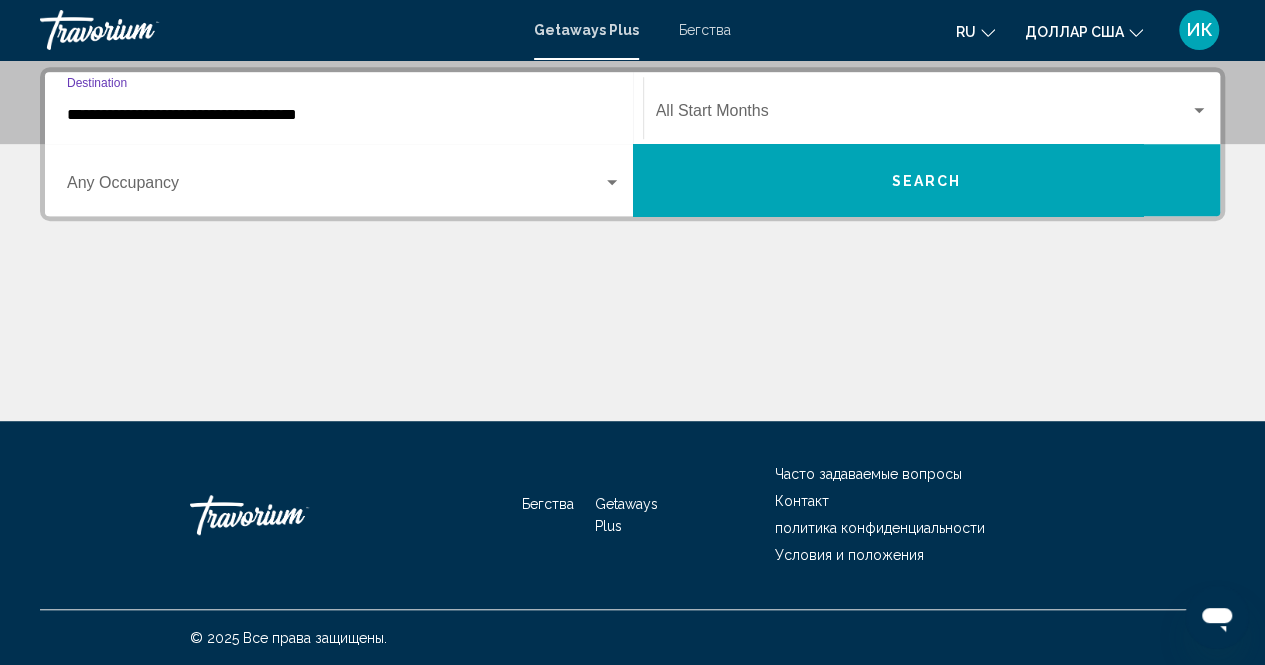 click on "Search" at bounding box center (927, 180) 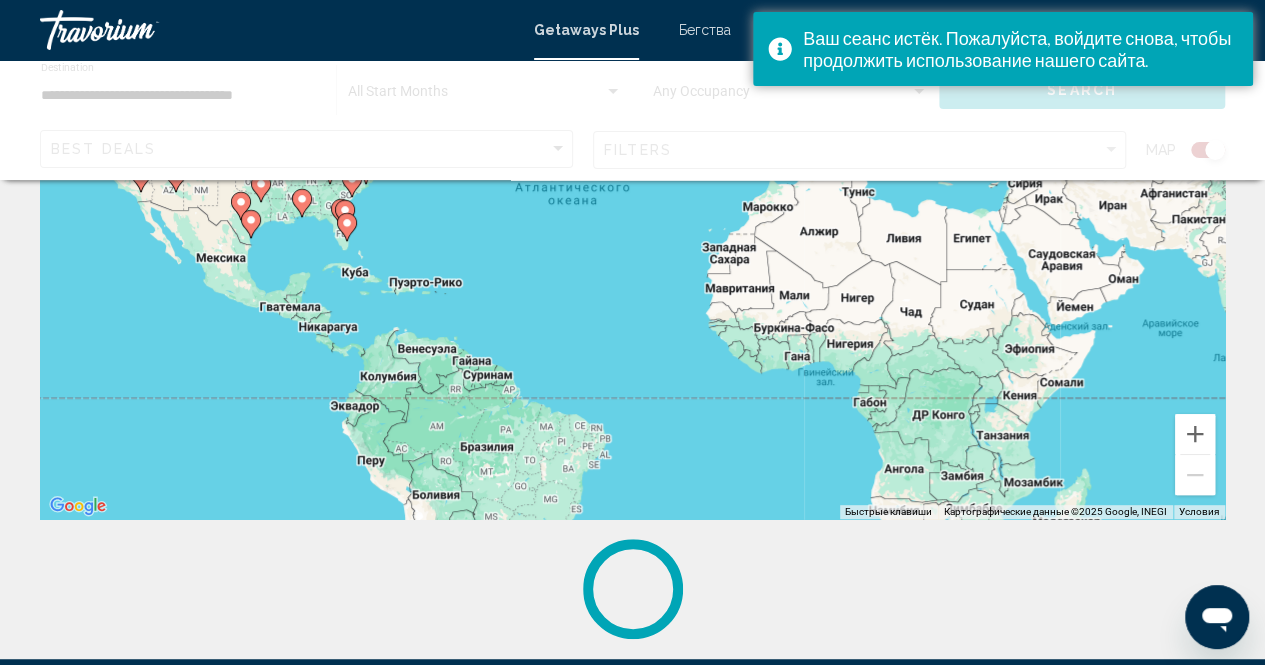 scroll, scrollTop: 519, scrollLeft: 0, axis: vertical 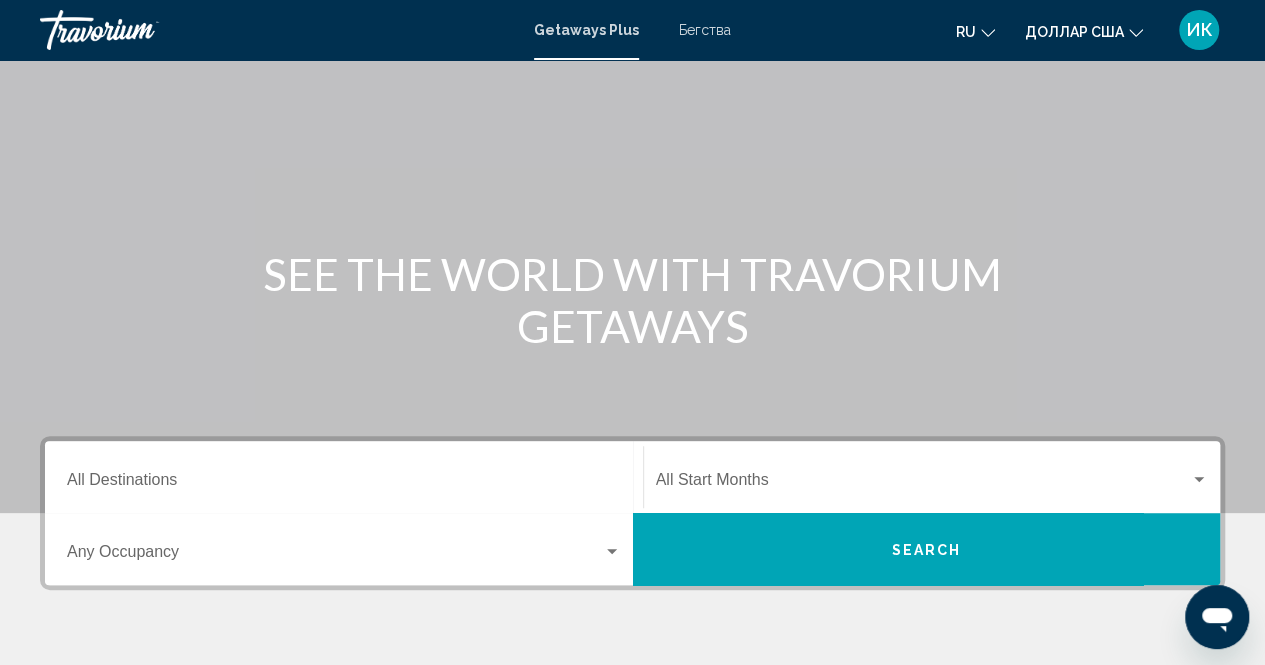 click on "Destination All Destinations" at bounding box center (344, 477) 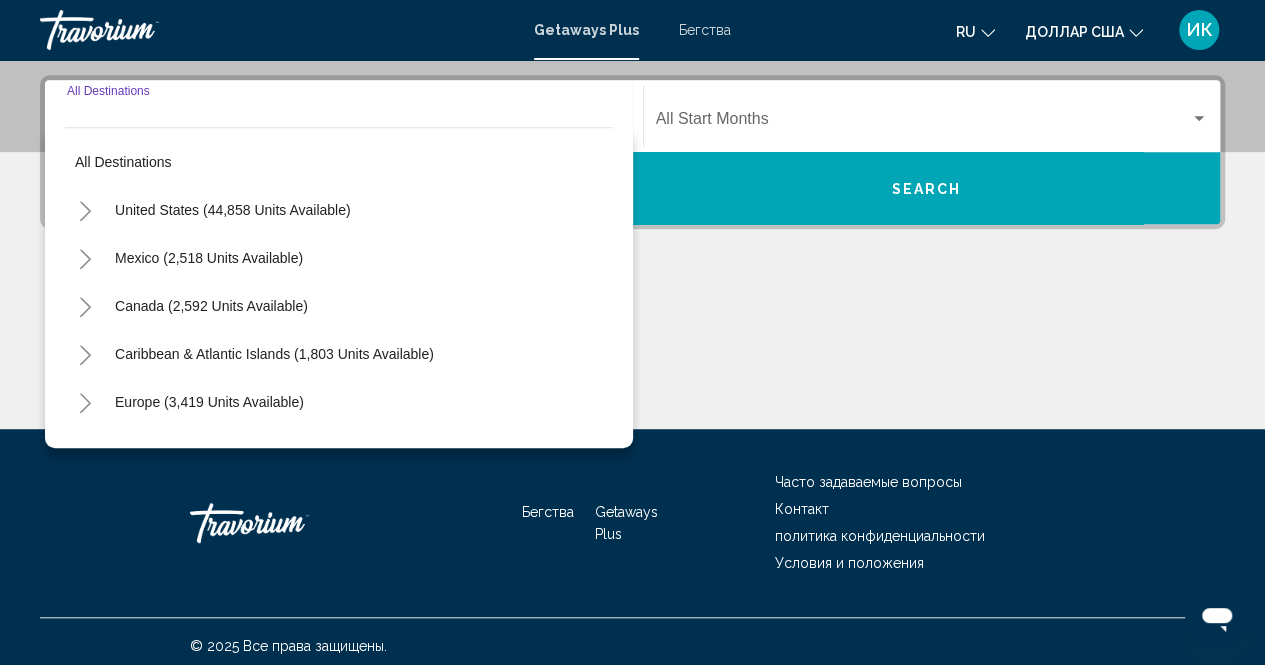 scroll, scrollTop: 456, scrollLeft: 0, axis: vertical 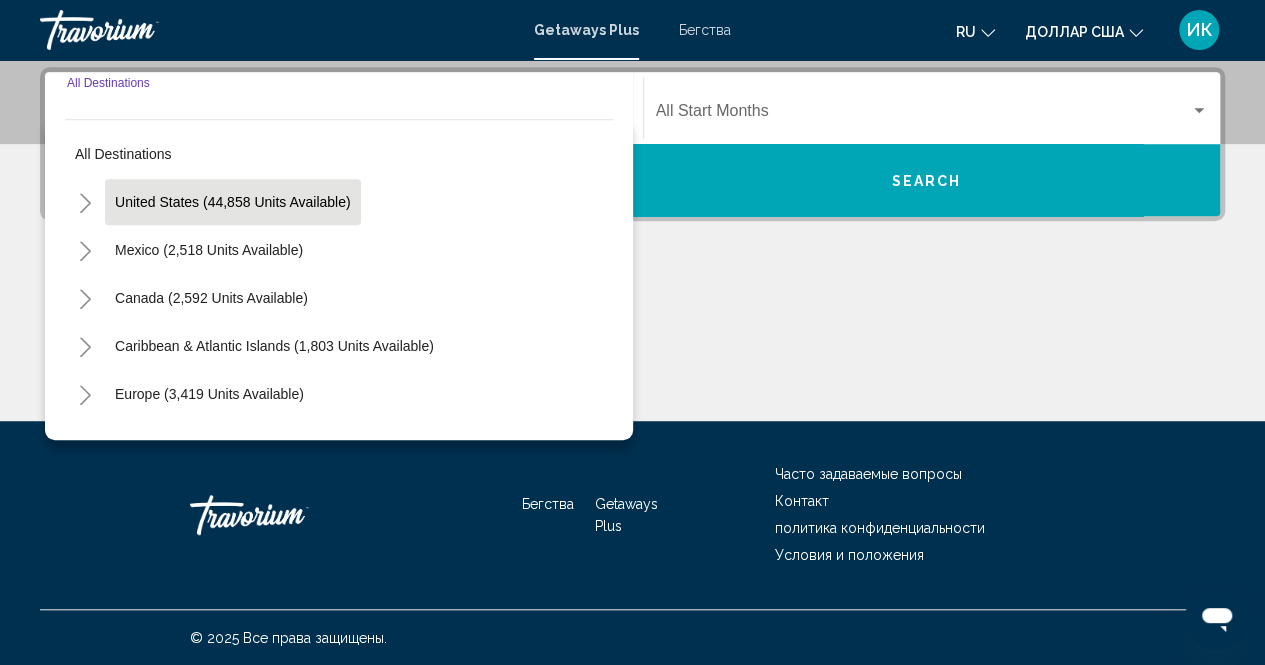 click on "United States (44,858 units available)" at bounding box center [209, 250] 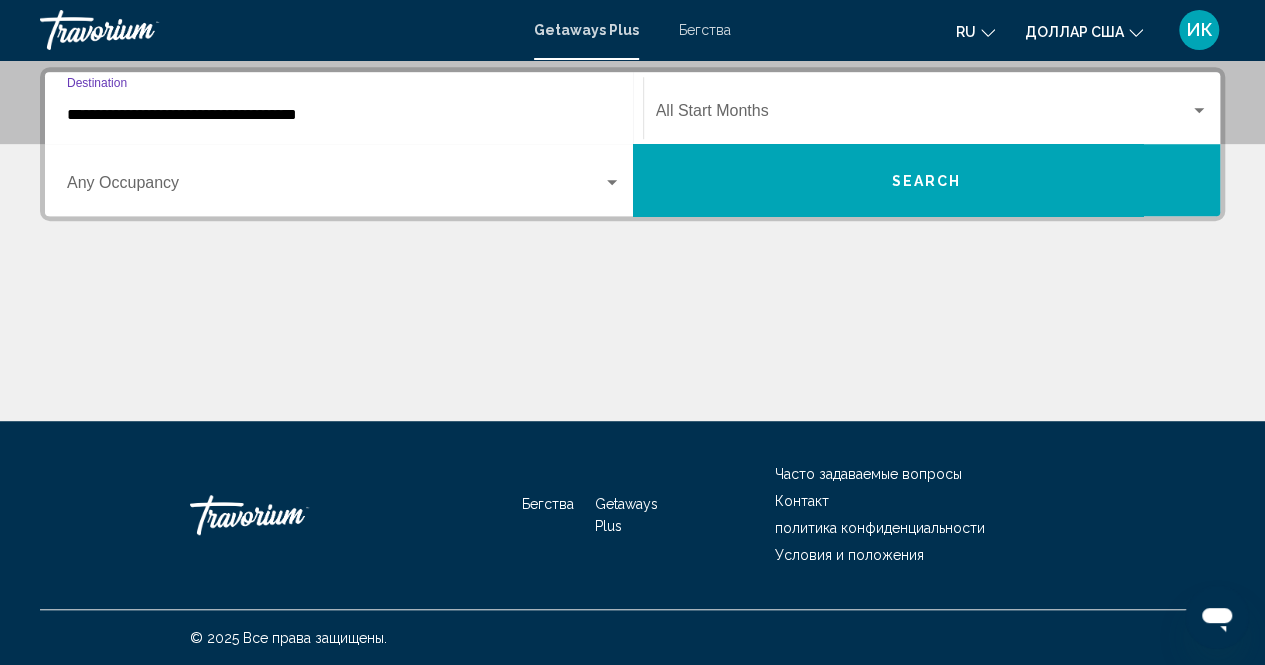 click on "Search" at bounding box center [927, 180] 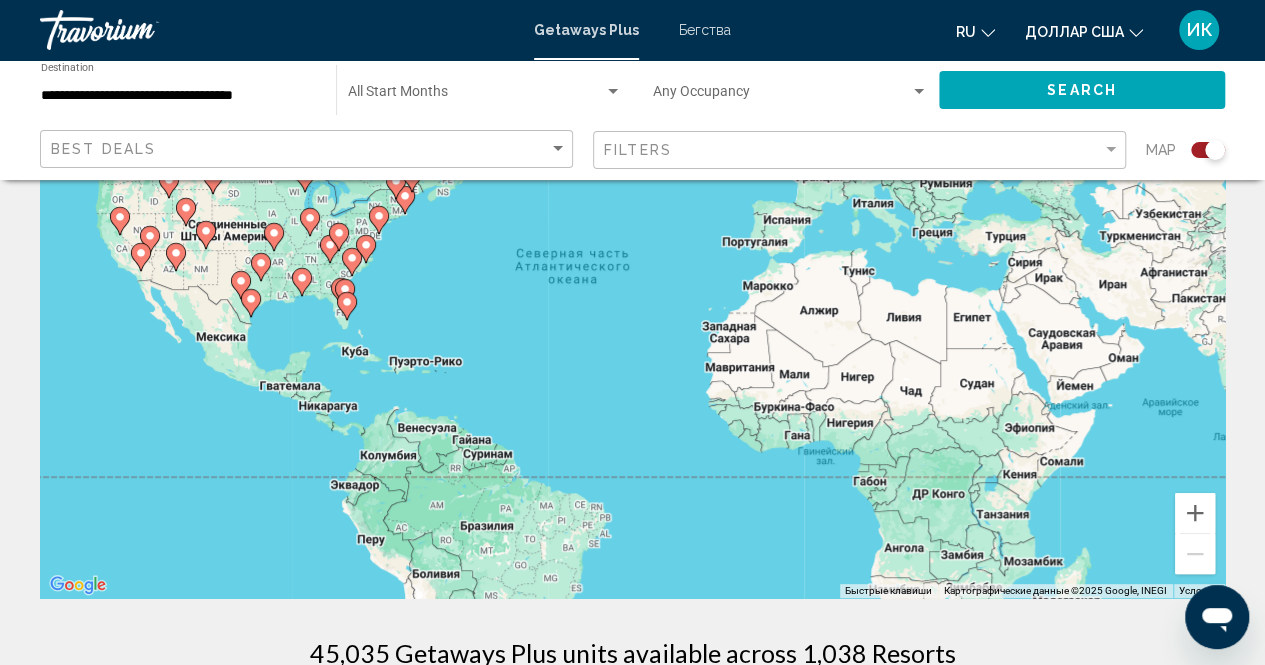 scroll, scrollTop: 204, scrollLeft: 0, axis: vertical 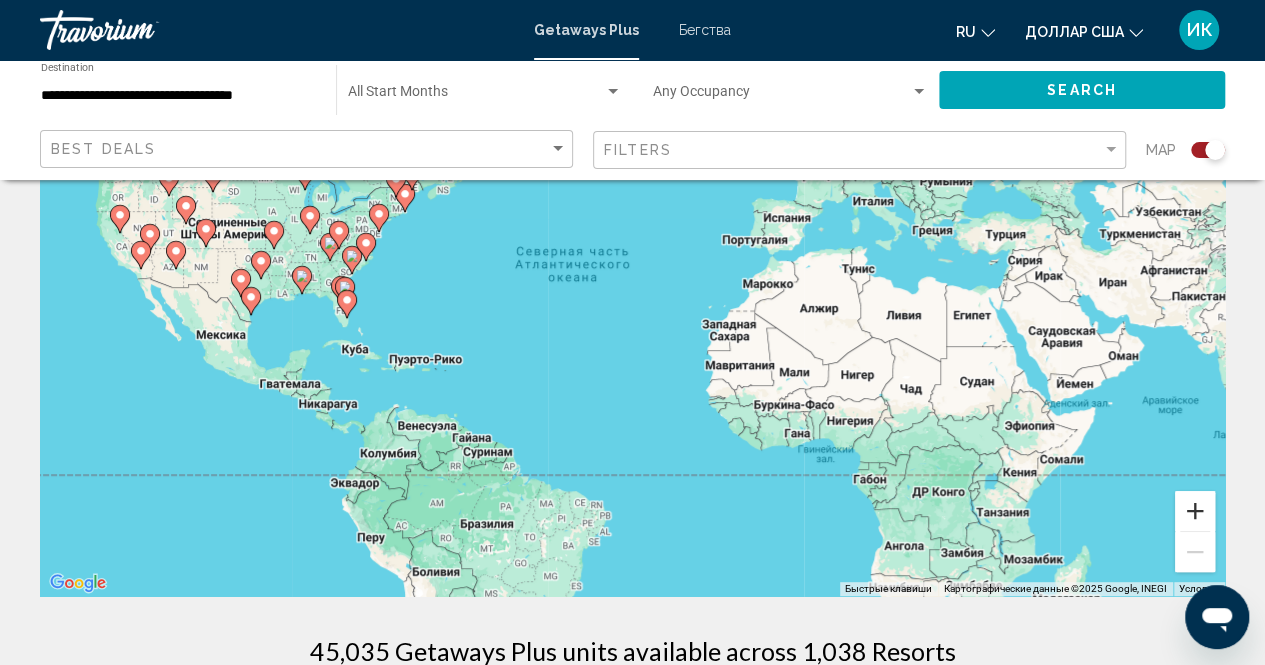 click at bounding box center (1195, 511) 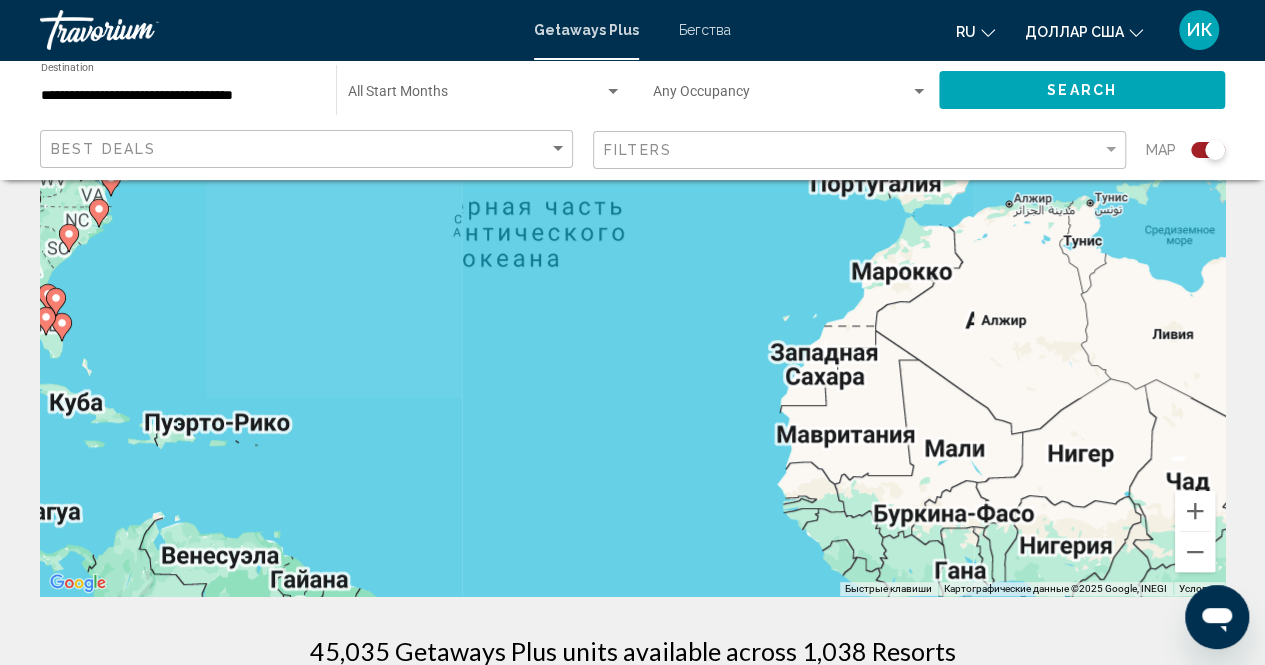 click on "Чтобы активировать перетаскивание с помощью клавиатуры, нажмите Alt + Ввод. После этого перемещайте маркер, используя клавиши со стрелками. Чтобы завершить перетаскивание, нажмите клавишу Ввод. Чтобы отменить действие, нажмите клавишу Esc." at bounding box center (632, 296) 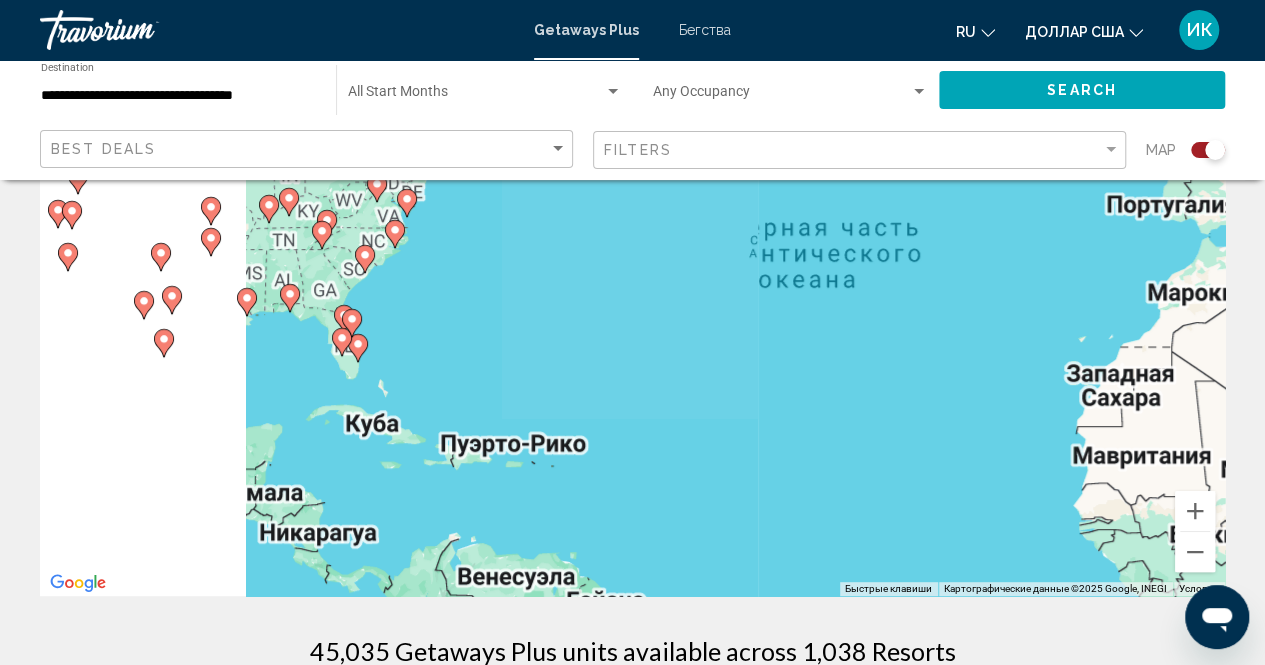 drag, startPoint x: 562, startPoint y: 365, endPoint x: 862, endPoint y: 388, distance: 300.88037 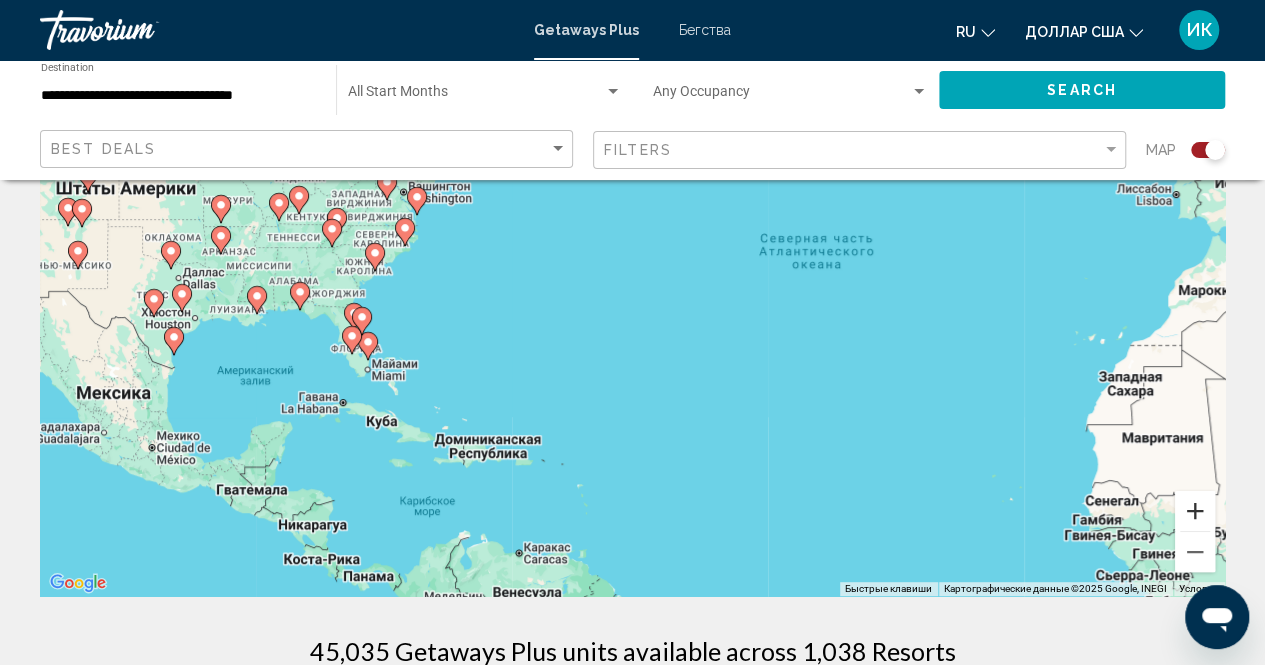 click at bounding box center [1195, 511] 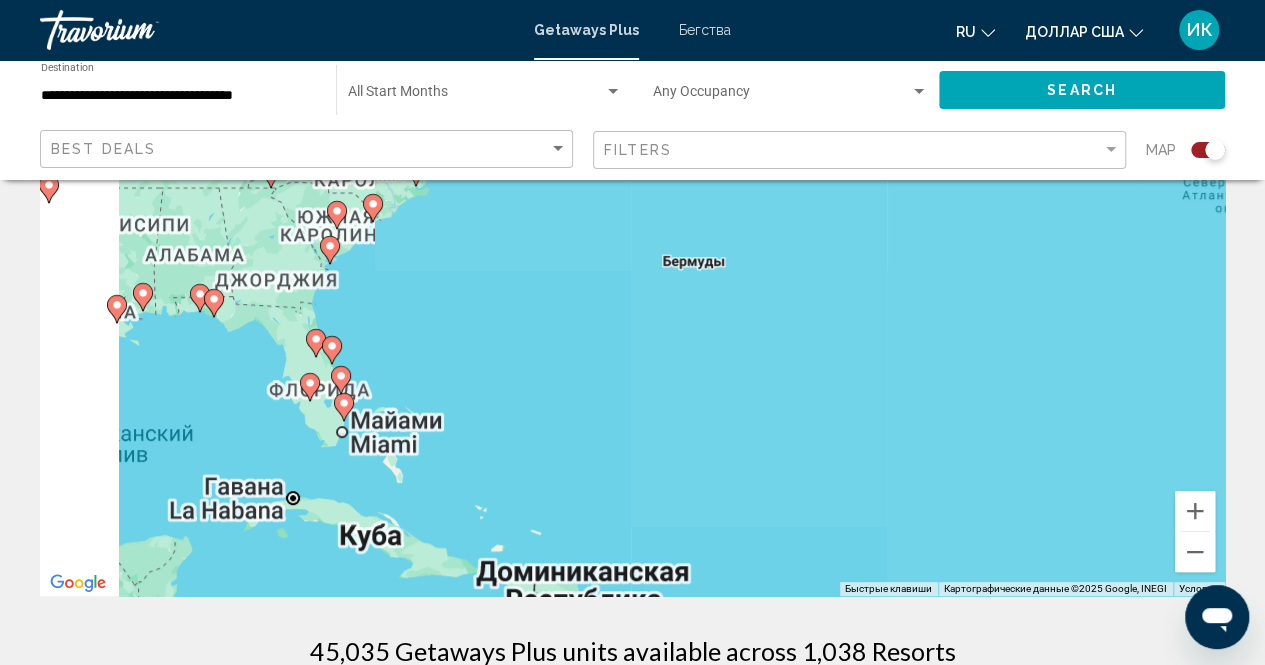 drag, startPoint x: 349, startPoint y: 414, endPoint x: 599, endPoint y: 402, distance: 250.28784 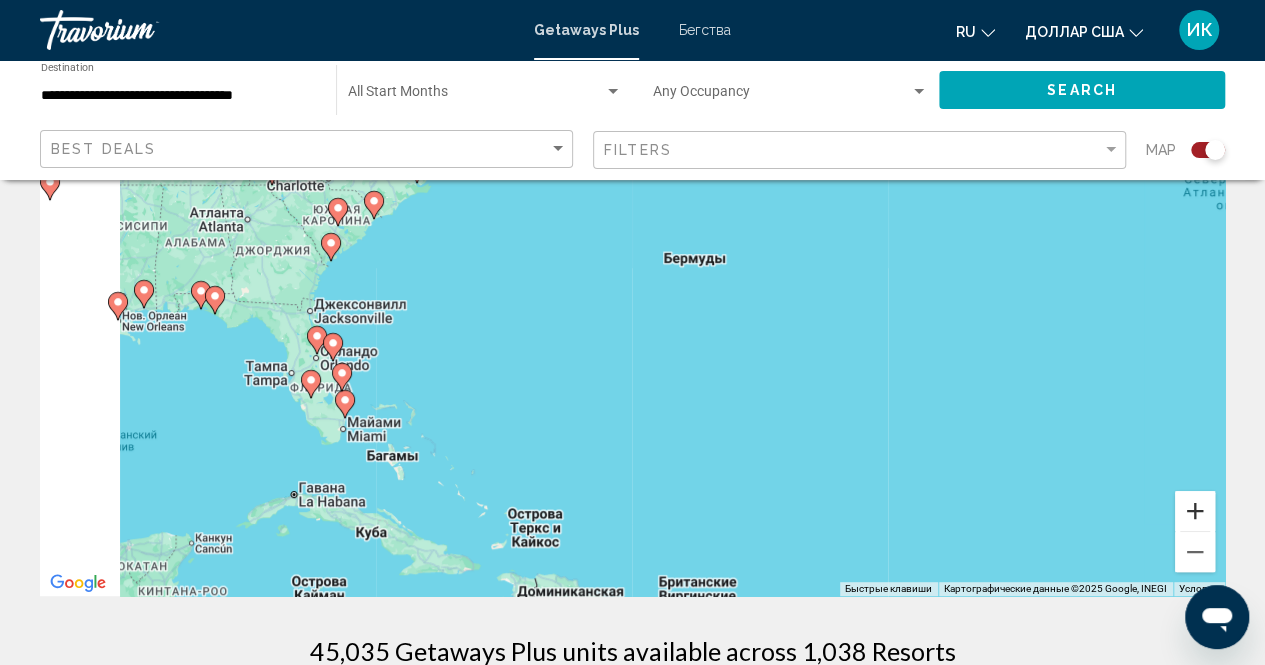 click at bounding box center [1195, 511] 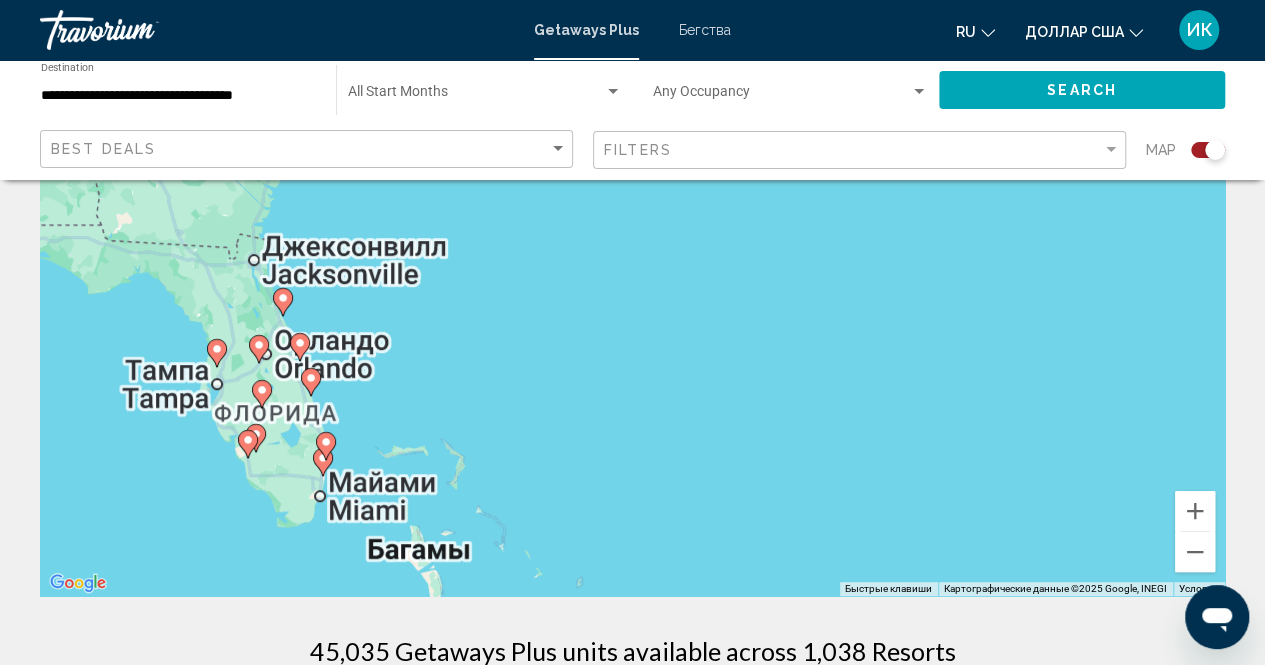drag, startPoint x: 437, startPoint y: 474, endPoint x: 714, endPoint y: 408, distance: 284.75427 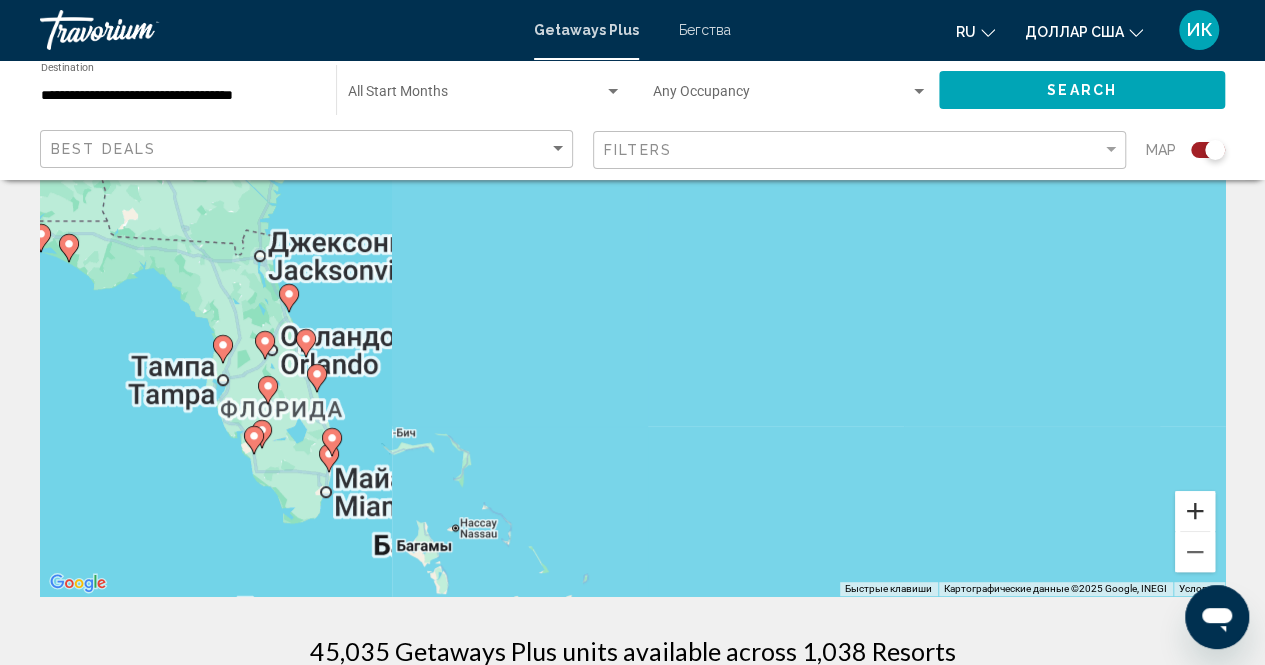 click at bounding box center (1195, 511) 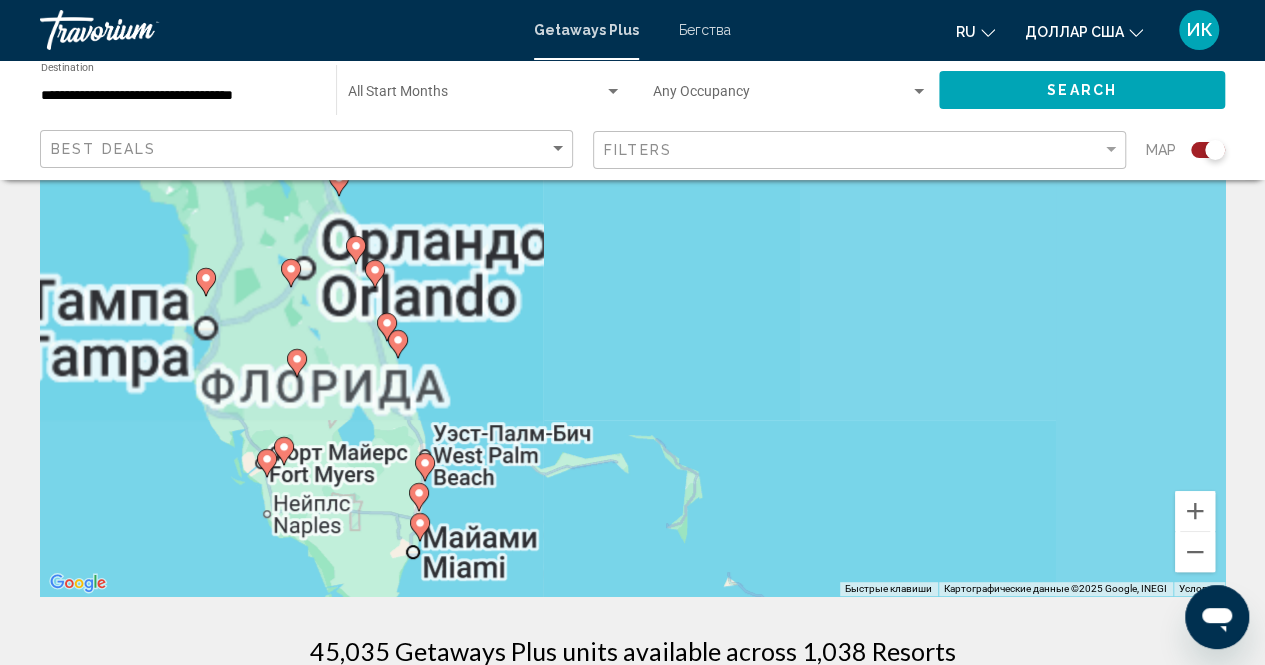 drag, startPoint x: 418, startPoint y: 404, endPoint x: 853, endPoint y: 245, distance: 463.14792 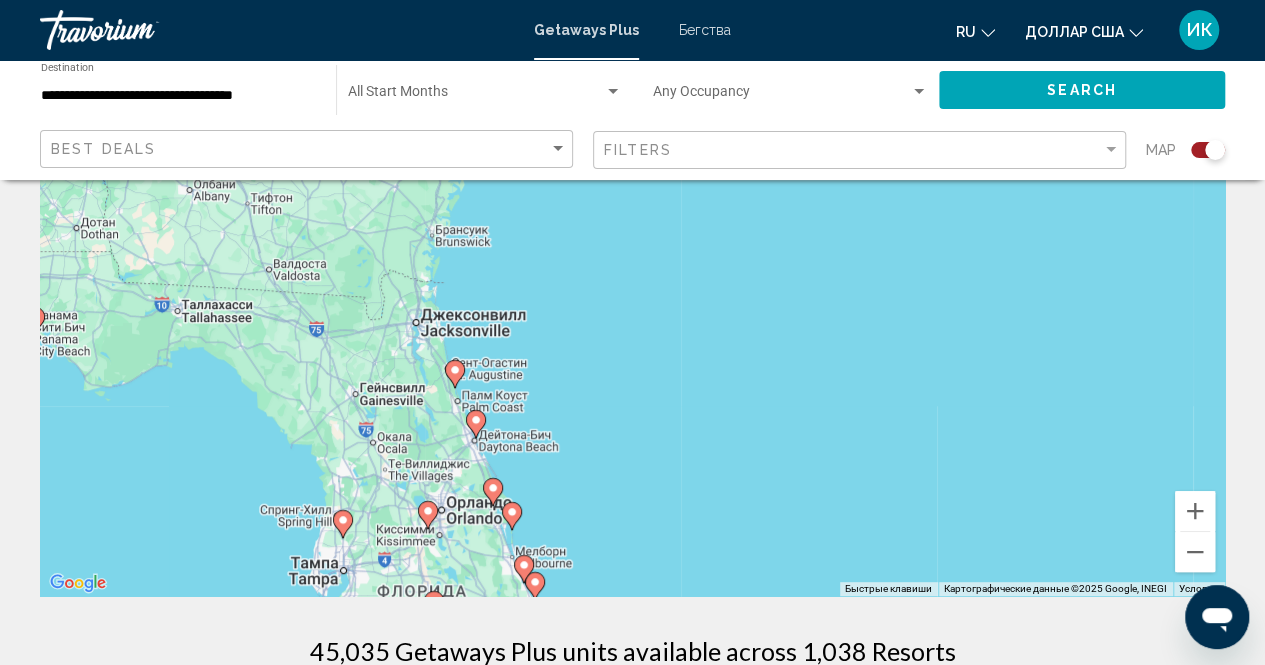 drag, startPoint x: 611, startPoint y: 403, endPoint x: 708, endPoint y: 675, distance: 288.77847 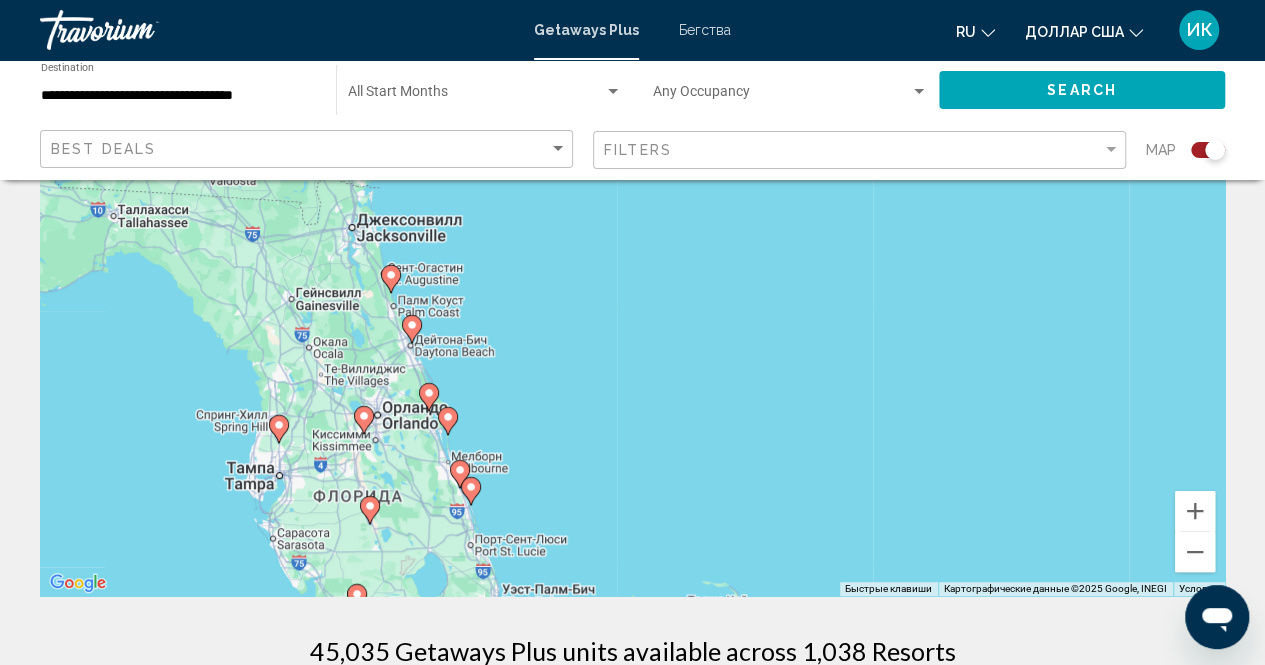 drag, startPoint x: 912, startPoint y: 363, endPoint x: 823, endPoint y: 232, distance: 158.37297 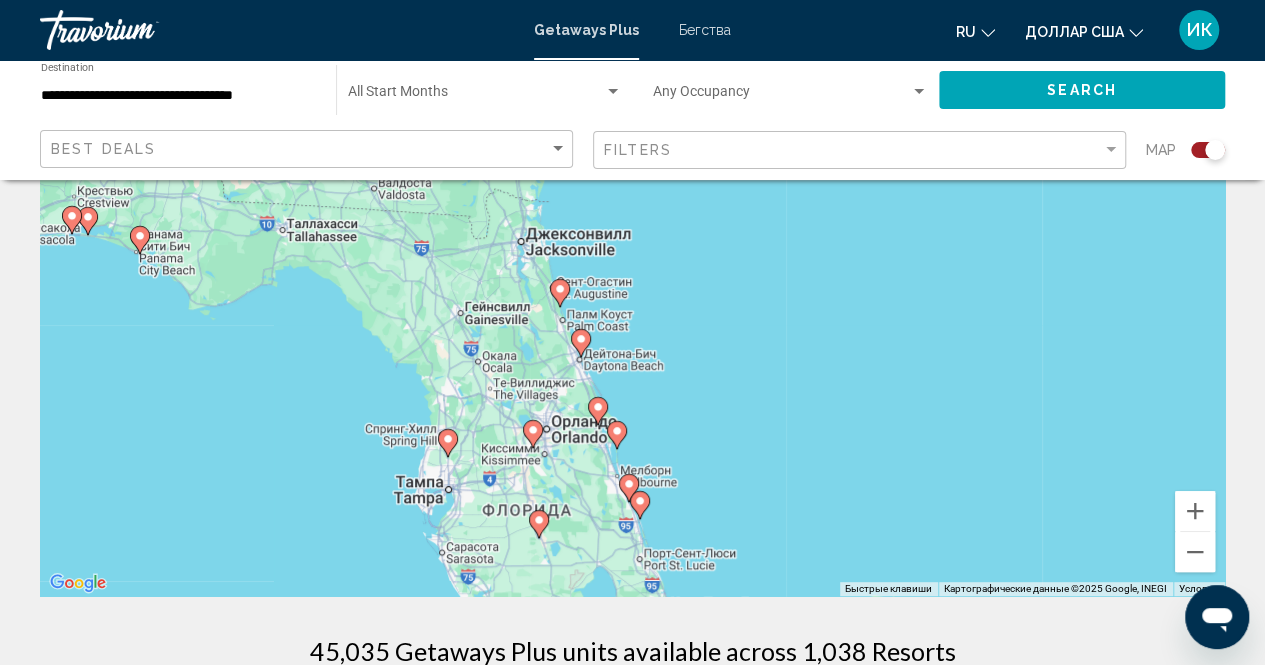 drag, startPoint x: 326, startPoint y: 353, endPoint x: 555, endPoint y: 423, distance: 239.45981 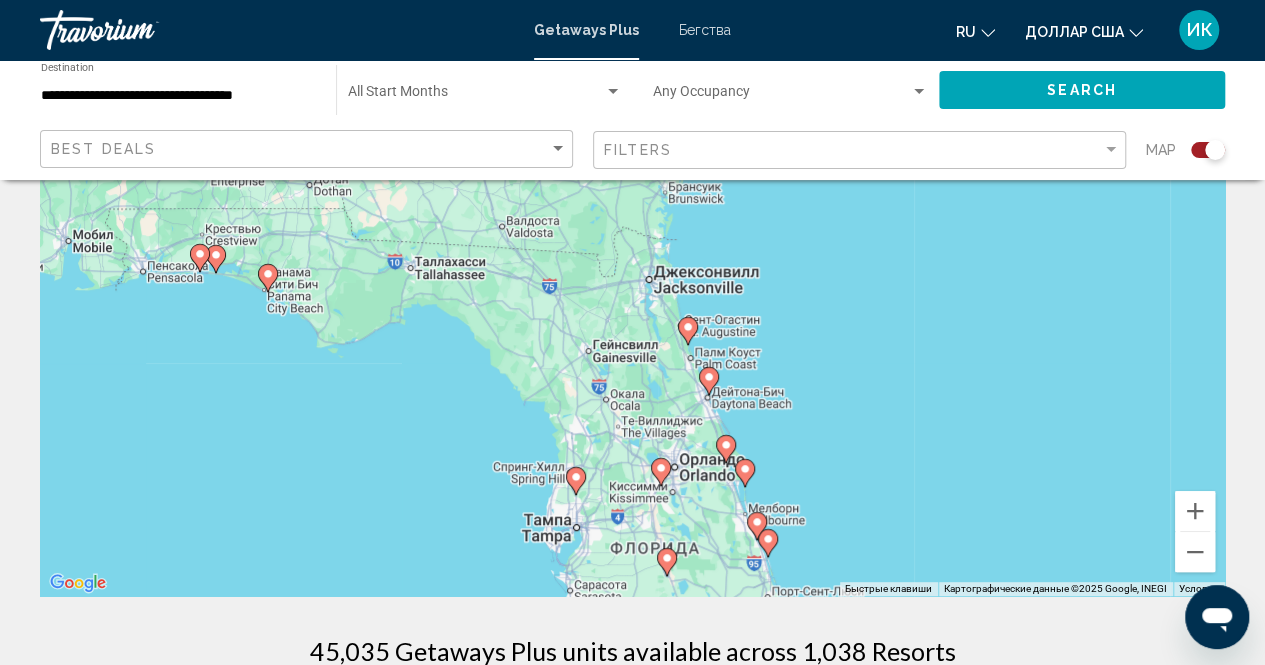 drag, startPoint x: 239, startPoint y: 302, endPoint x: 474, endPoint y: 342, distance: 238.37994 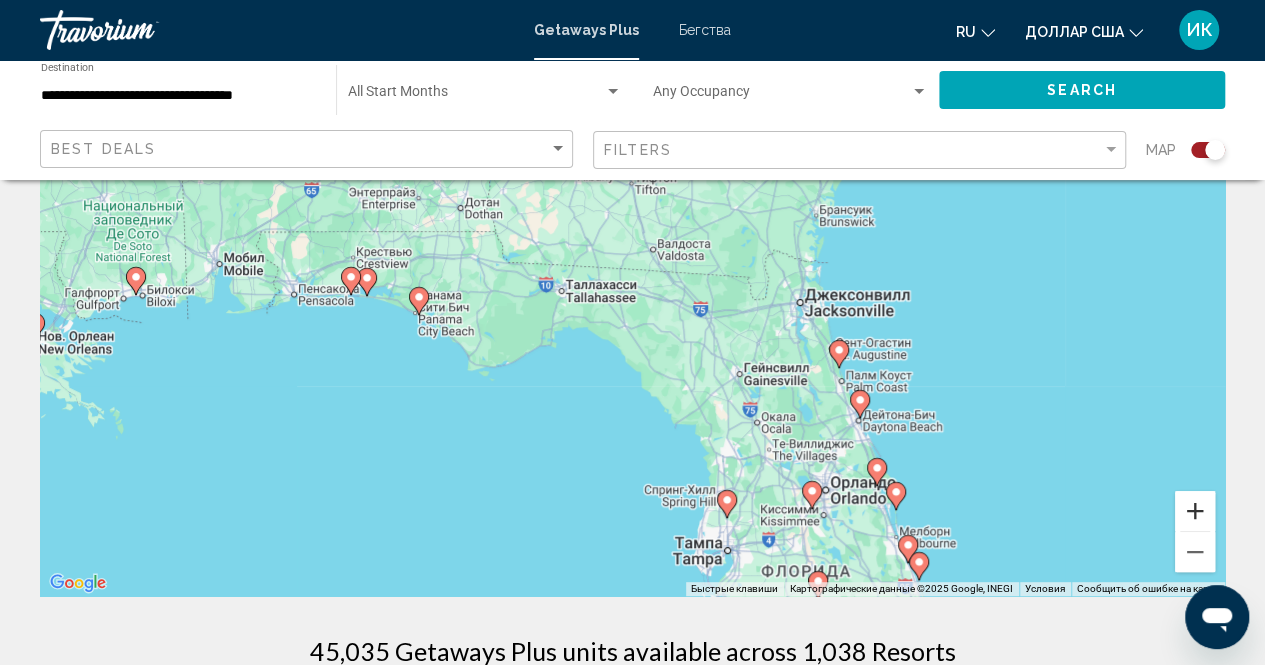 click at bounding box center (1195, 511) 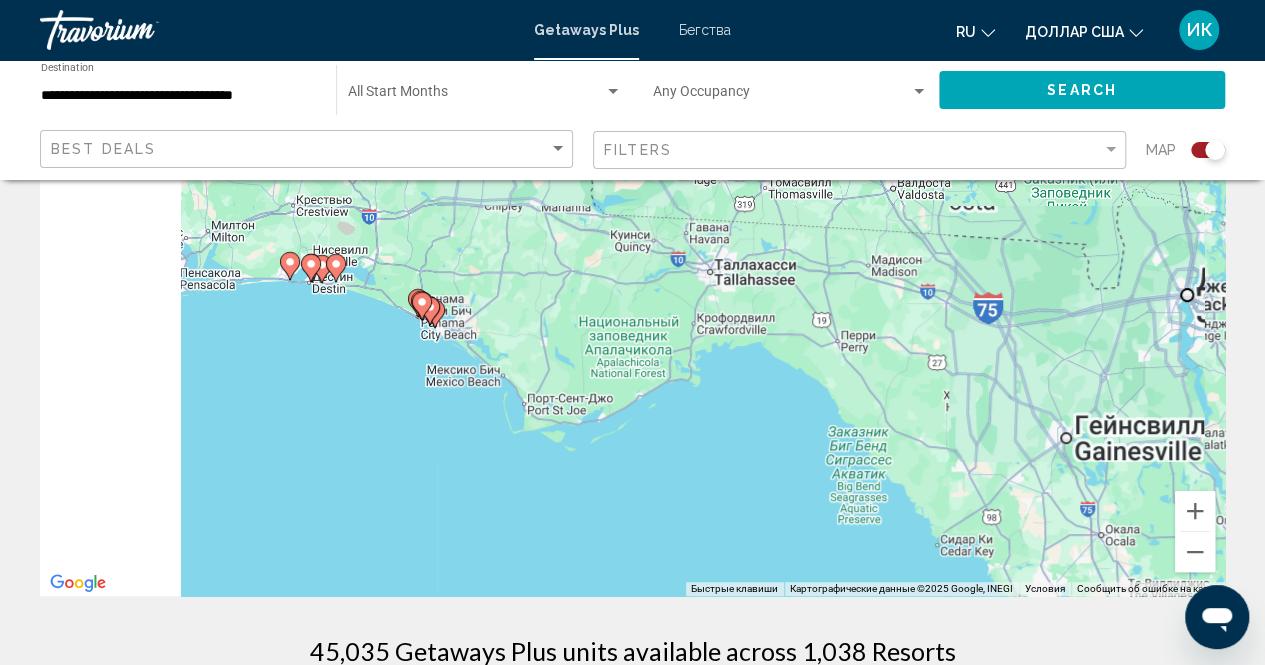 drag, startPoint x: 410, startPoint y: 387, endPoint x: 678, endPoint y: 375, distance: 268.26852 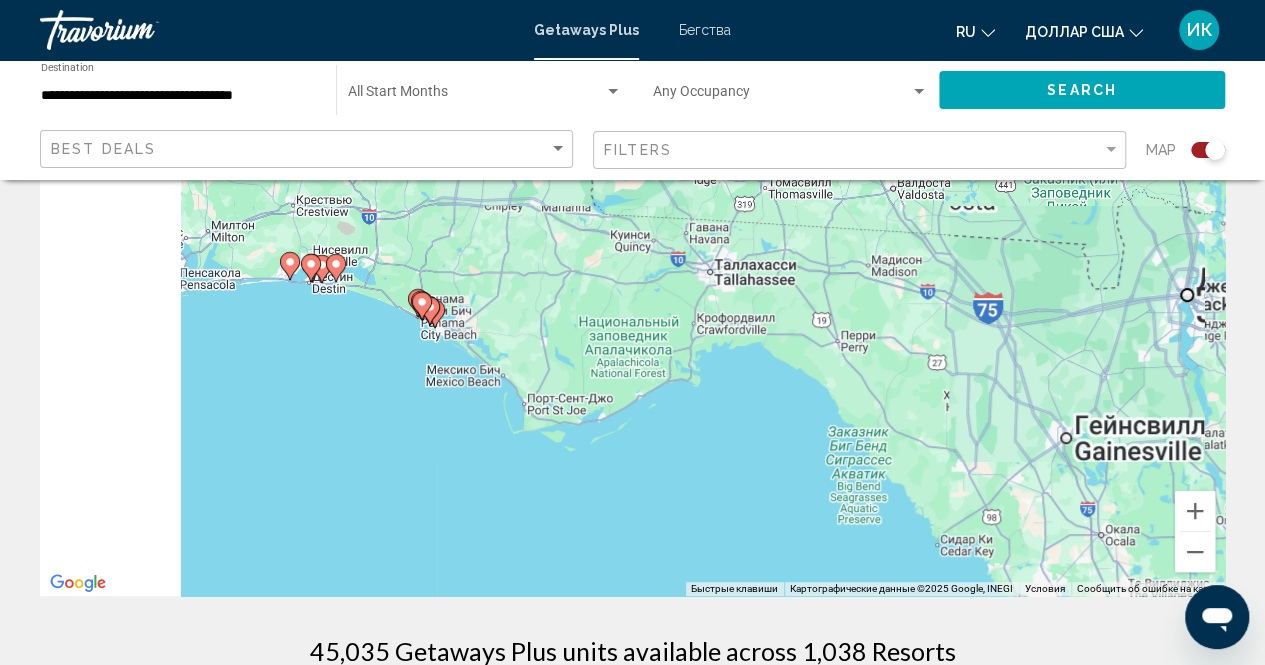 click on "Чтобы активировать перетаскивание с помощью клавиатуры, нажмите Alt + Ввод. После этого перемещайте маркер, используя клавиши со стрелками. Чтобы завершить перетаскивание, нажмите клавишу Ввод. Чтобы отменить действие, нажмите клавишу Esc." at bounding box center (632, 296) 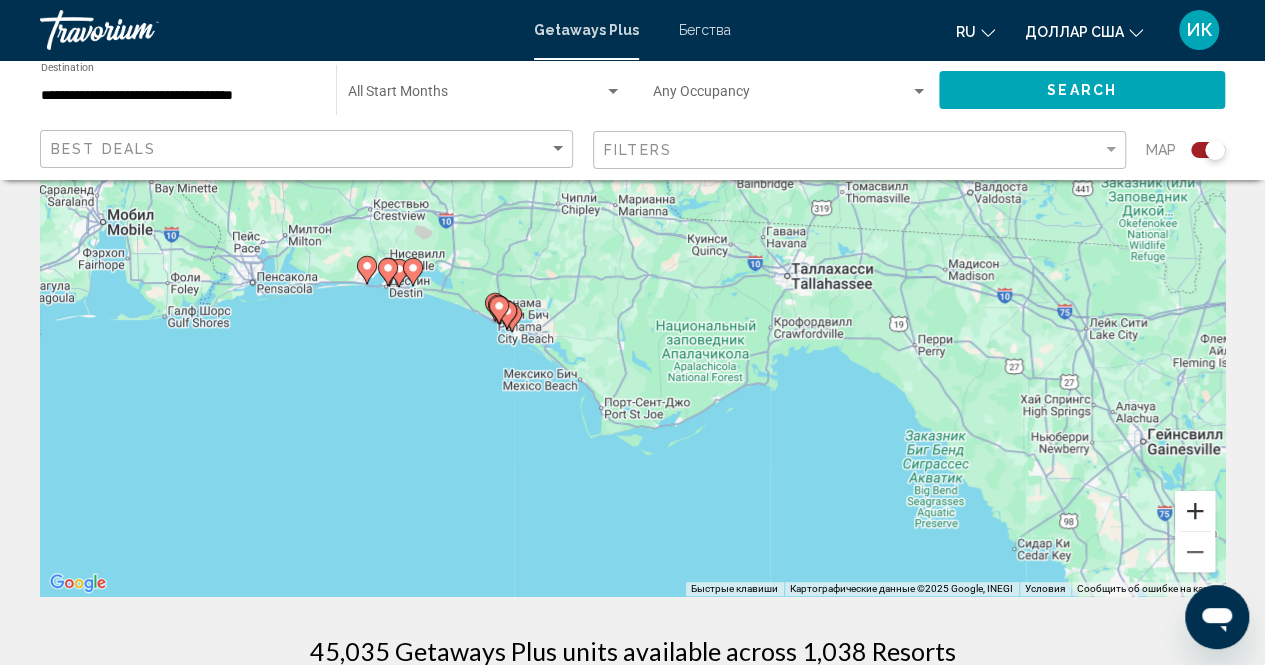click at bounding box center (1195, 511) 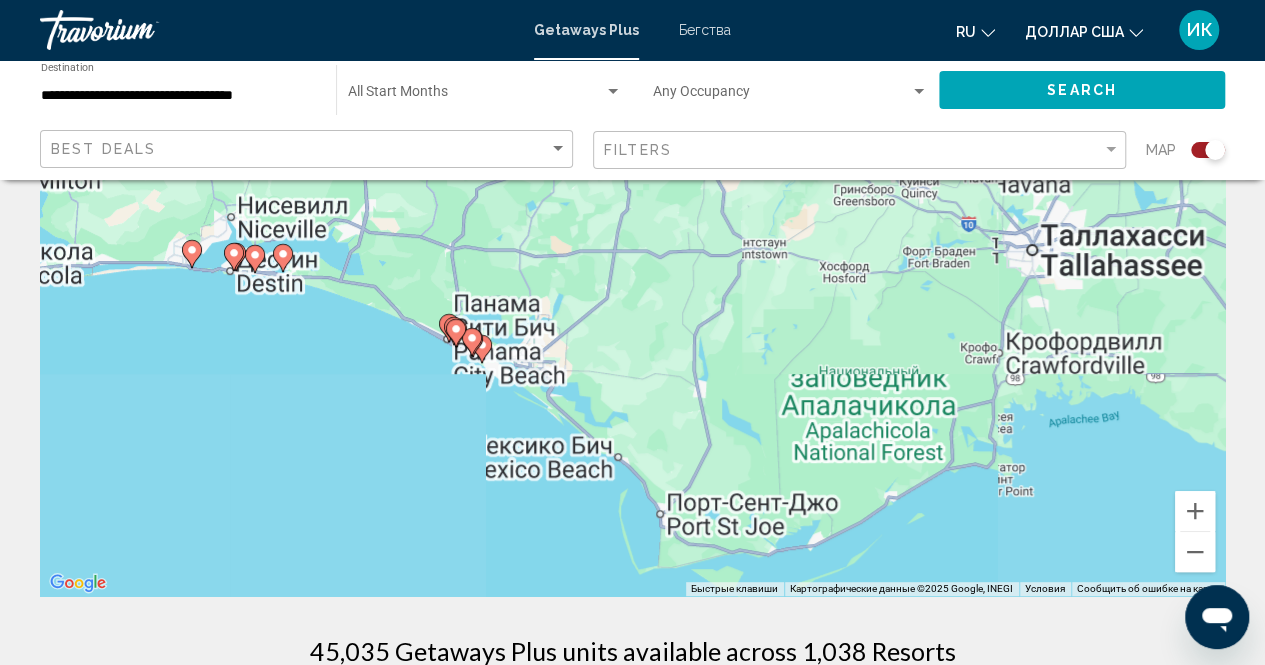 drag, startPoint x: 540, startPoint y: 391, endPoint x: 635, endPoint y: 384, distance: 95.257545 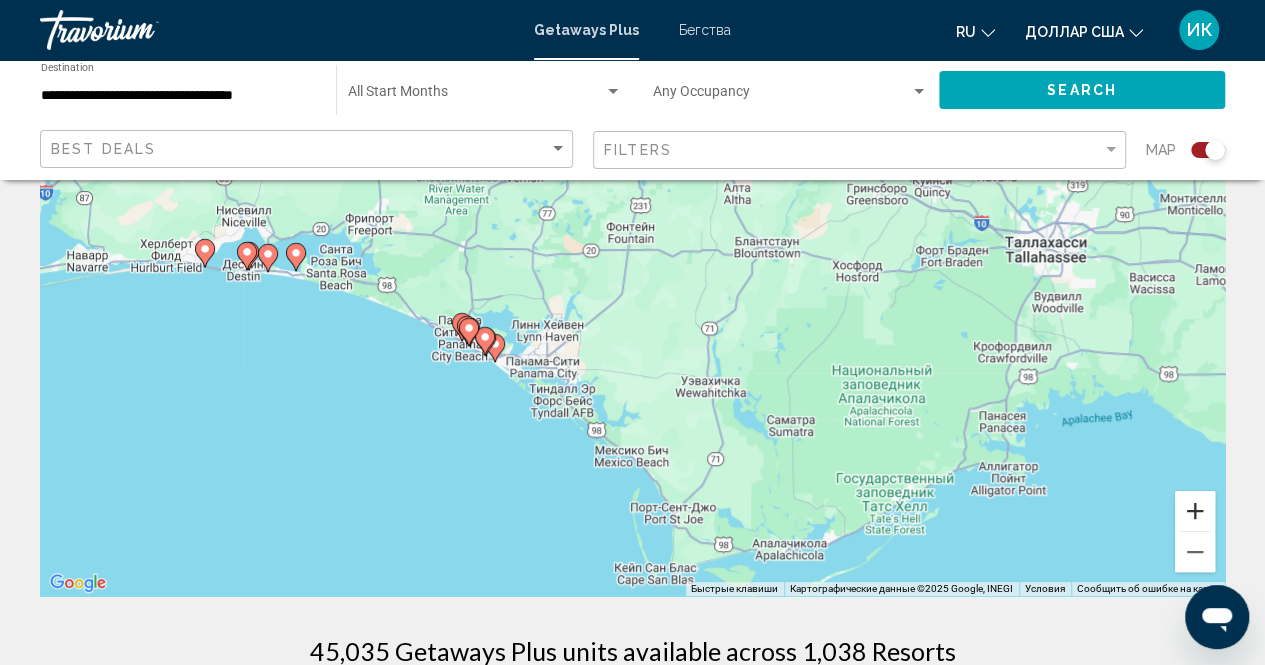 click at bounding box center [1195, 511] 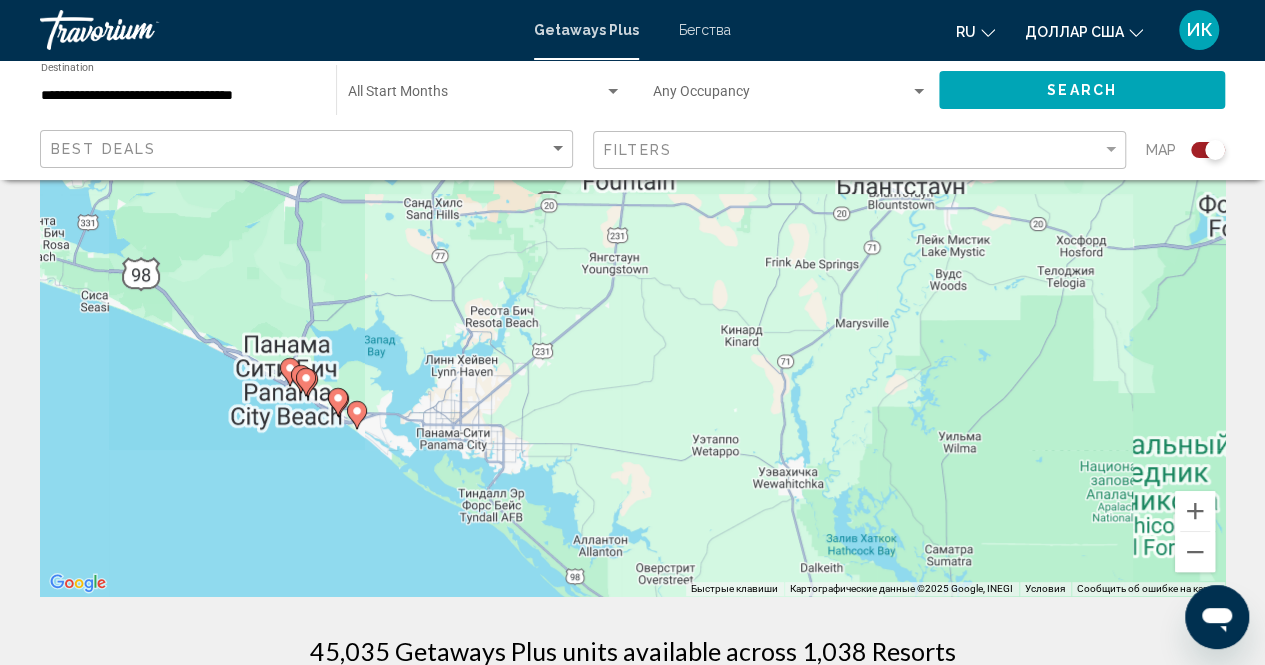 drag, startPoint x: 578, startPoint y: 432, endPoint x: 746, endPoint y: 408, distance: 169.70563 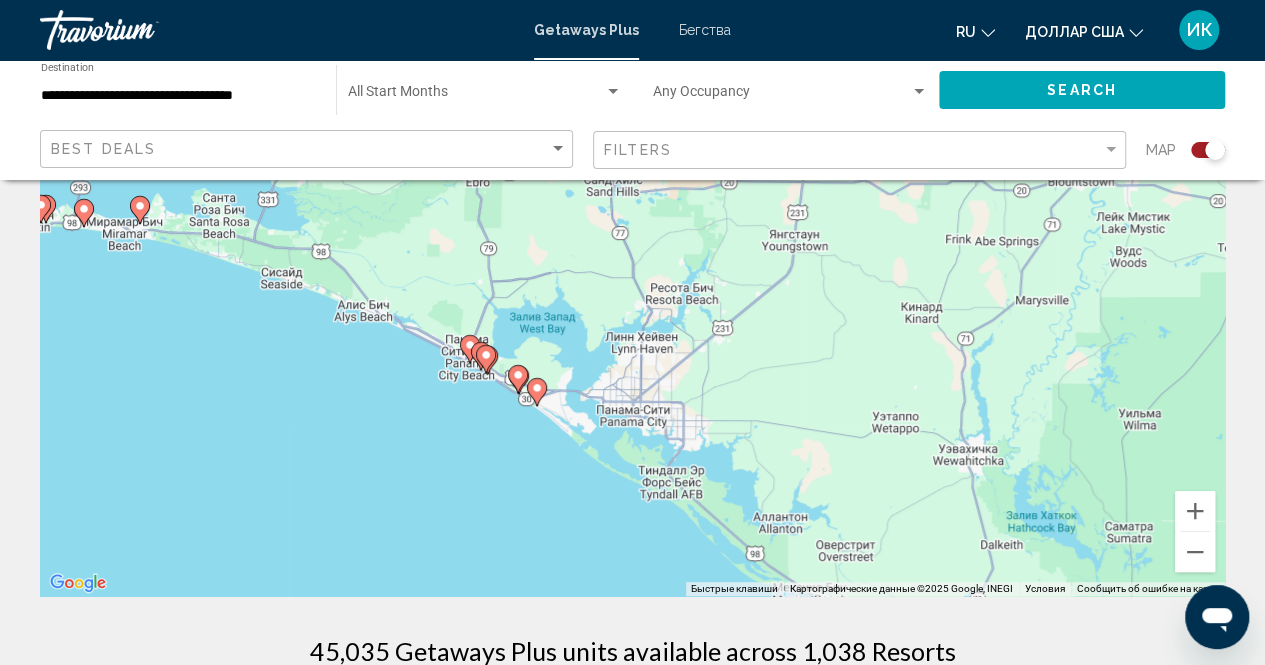 click 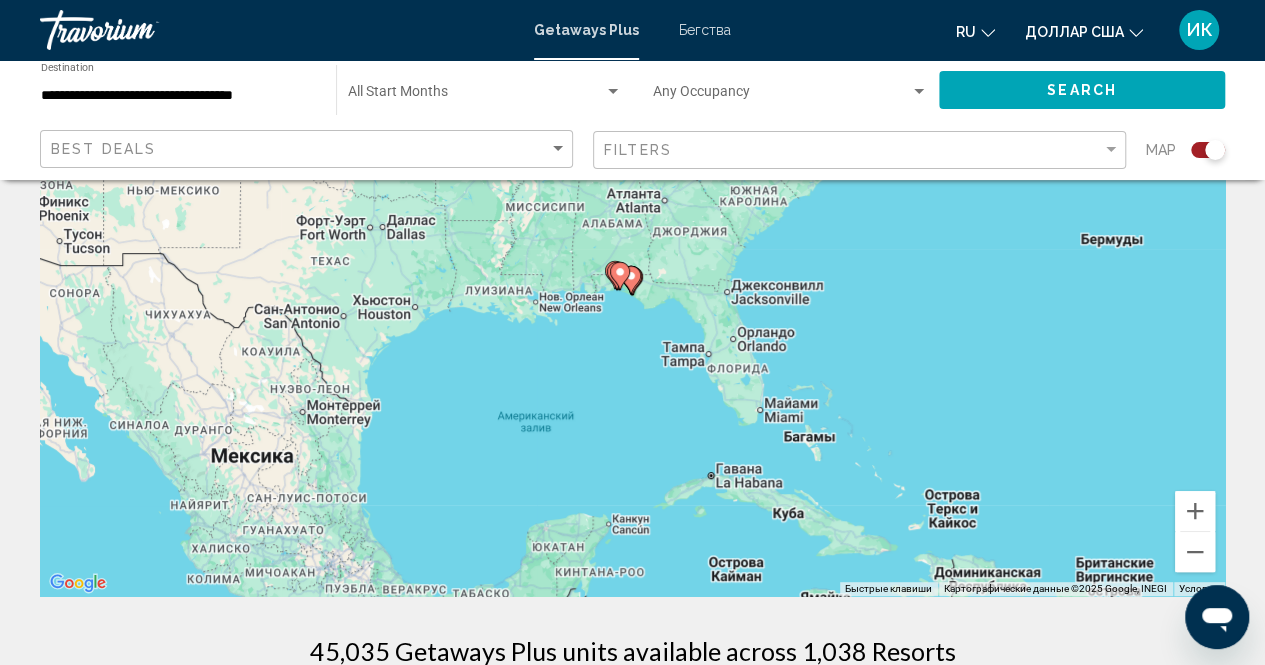 click 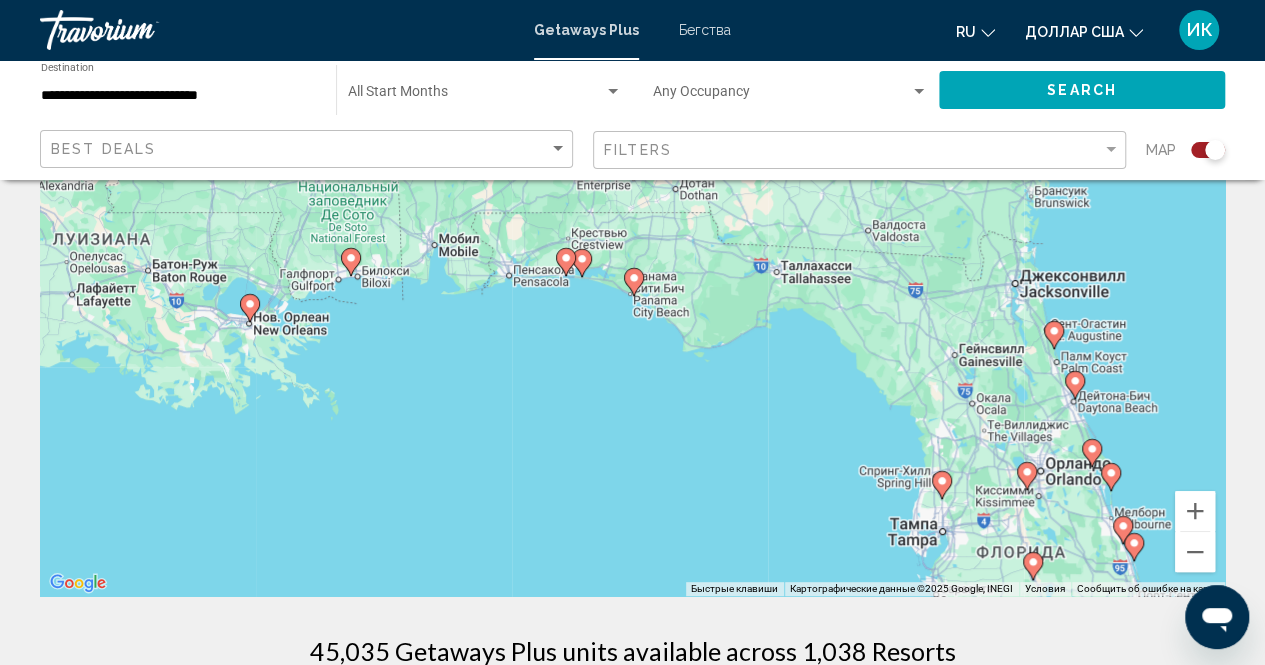 click on "Чтобы активировать перетаскивание с помощью клавиатуры, нажмите Alt + Ввод. После этого перемещайте маркер, используя клавиши со стрелками. Чтобы завершить перетаскивание, нажмите клавишу Ввод. Чтобы отменить действие, нажмите клавишу Esc." at bounding box center (632, 296) 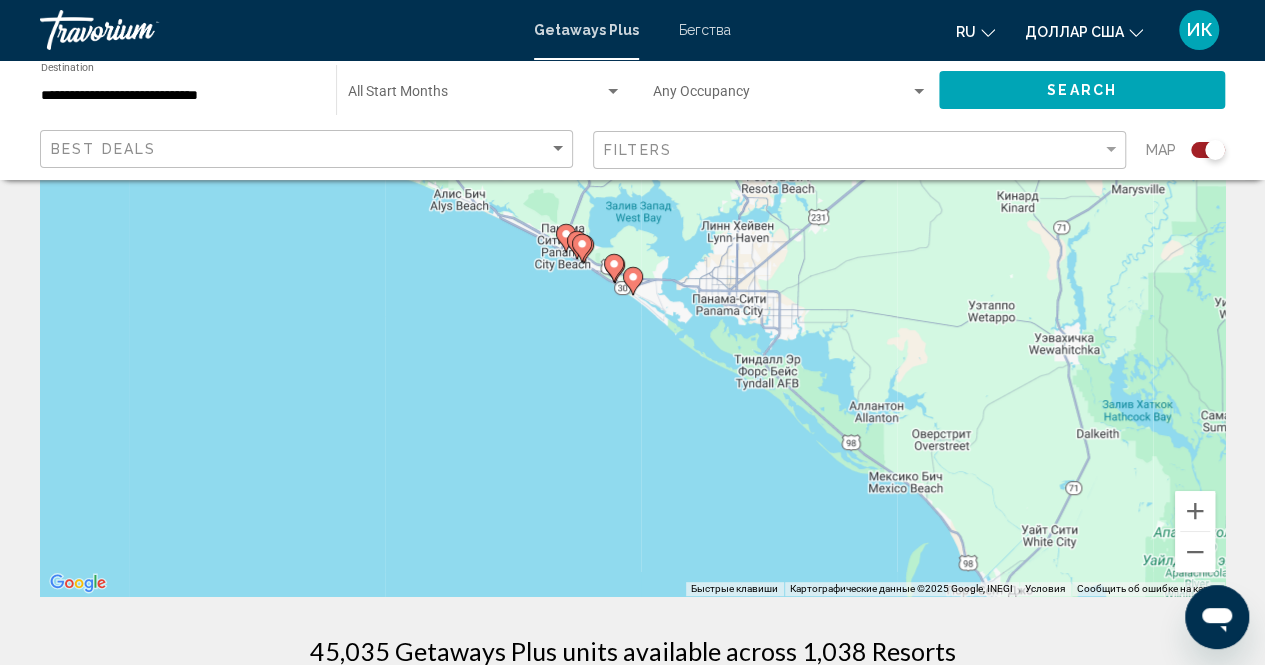 click 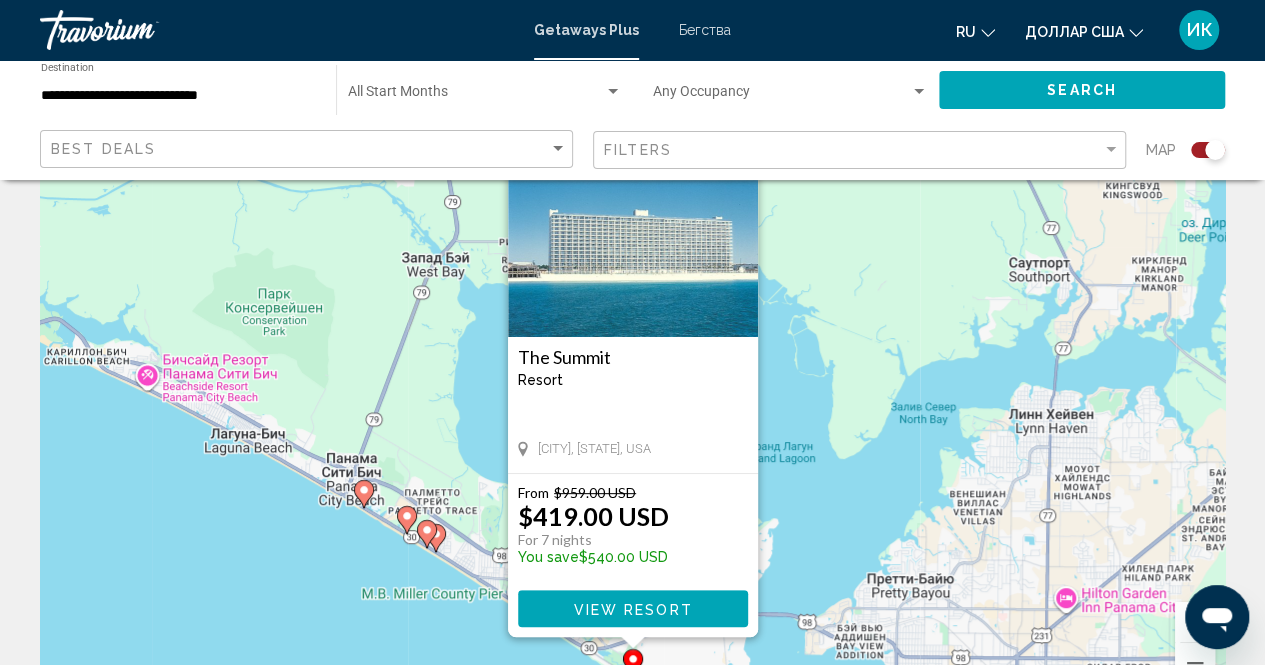 scroll, scrollTop: 96, scrollLeft: 0, axis: vertical 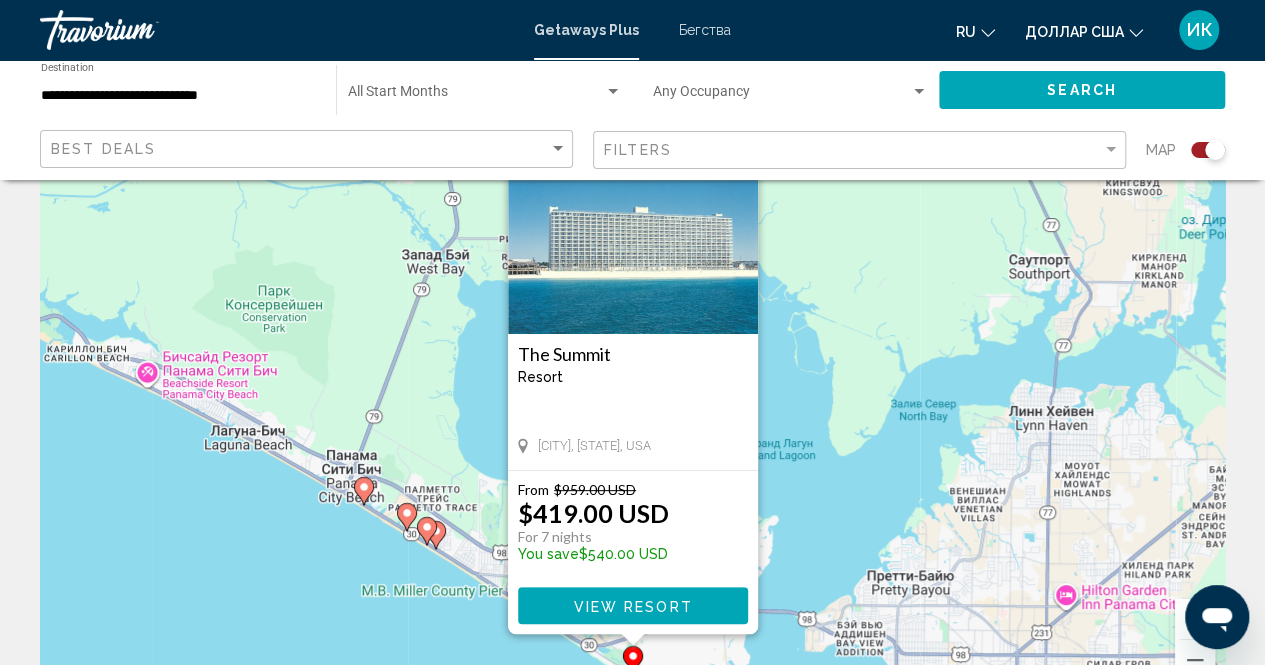 click 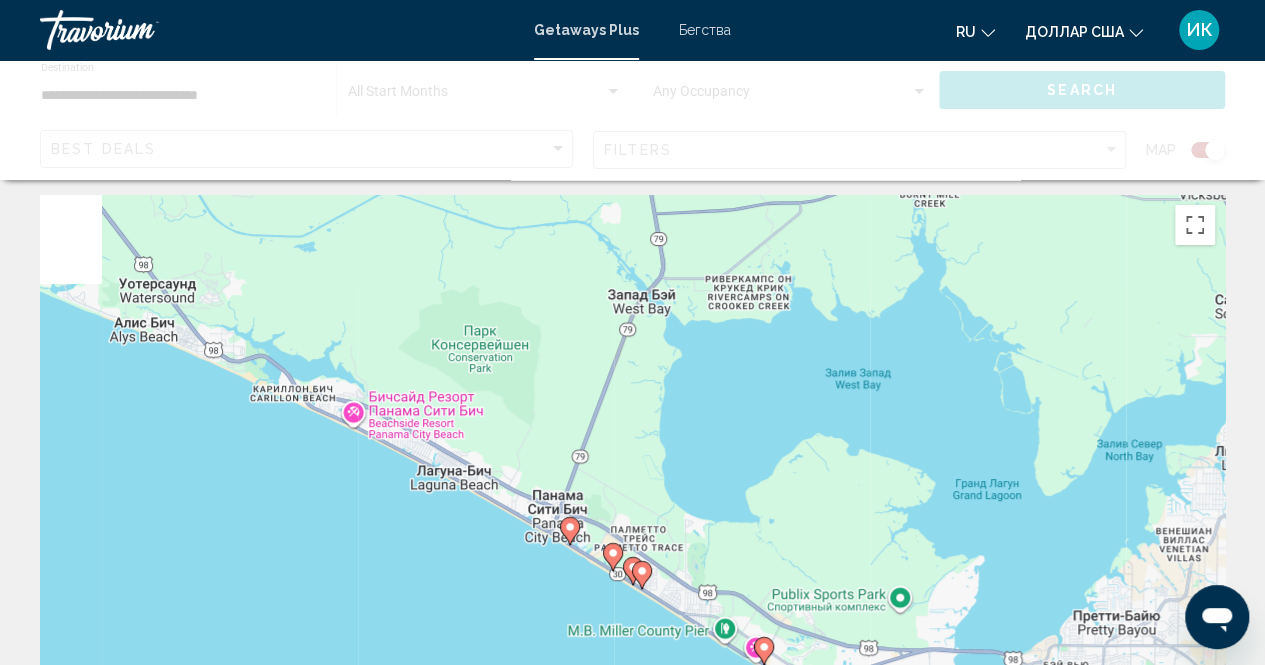 scroll, scrollTop: 0, scrollLeft: 0, axis: both 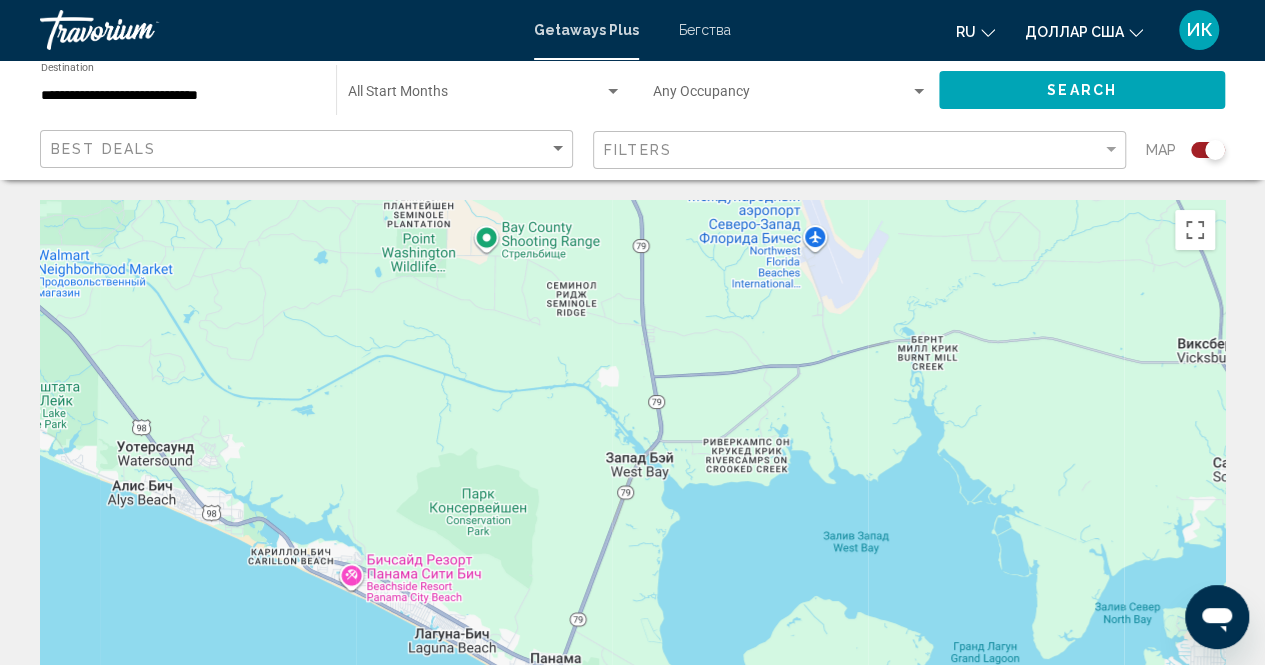 drag, startPoint x: 581, startPoint y: 471, endPoint x: 567, endPoint y: 388, distance: 84.17244 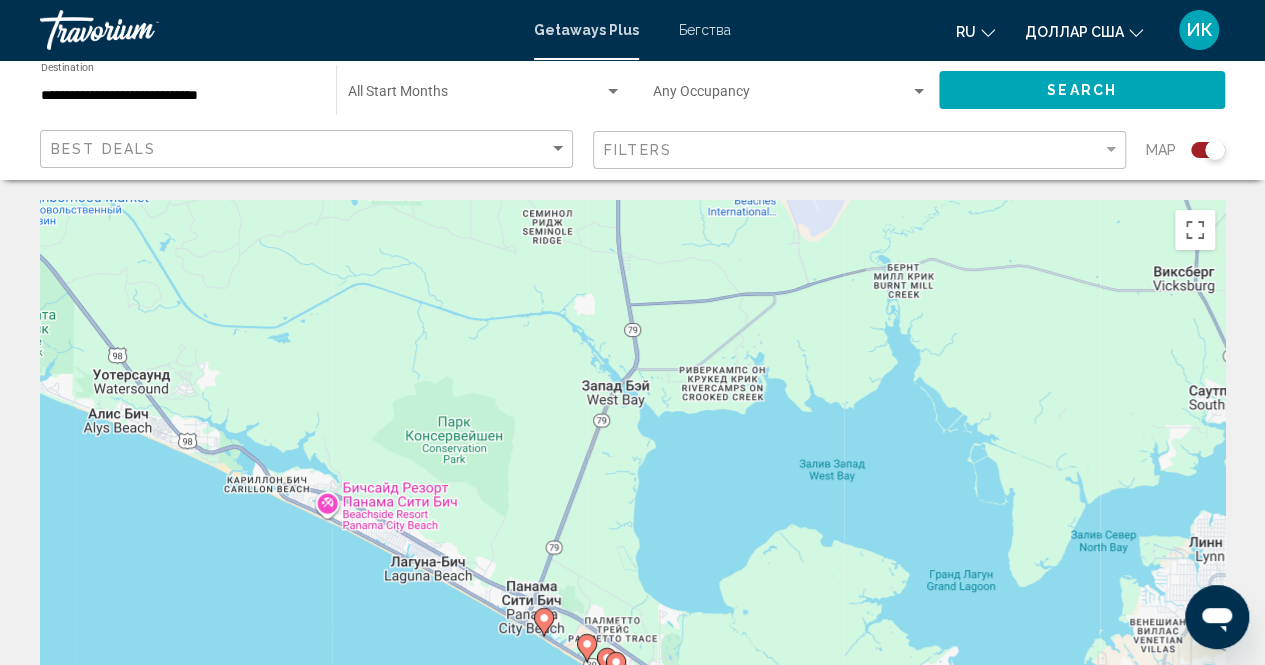 drag, startPoint x: 526, startPoint y: 514, endPoint x: 454, endPoint y: 404, distance: 131.46863 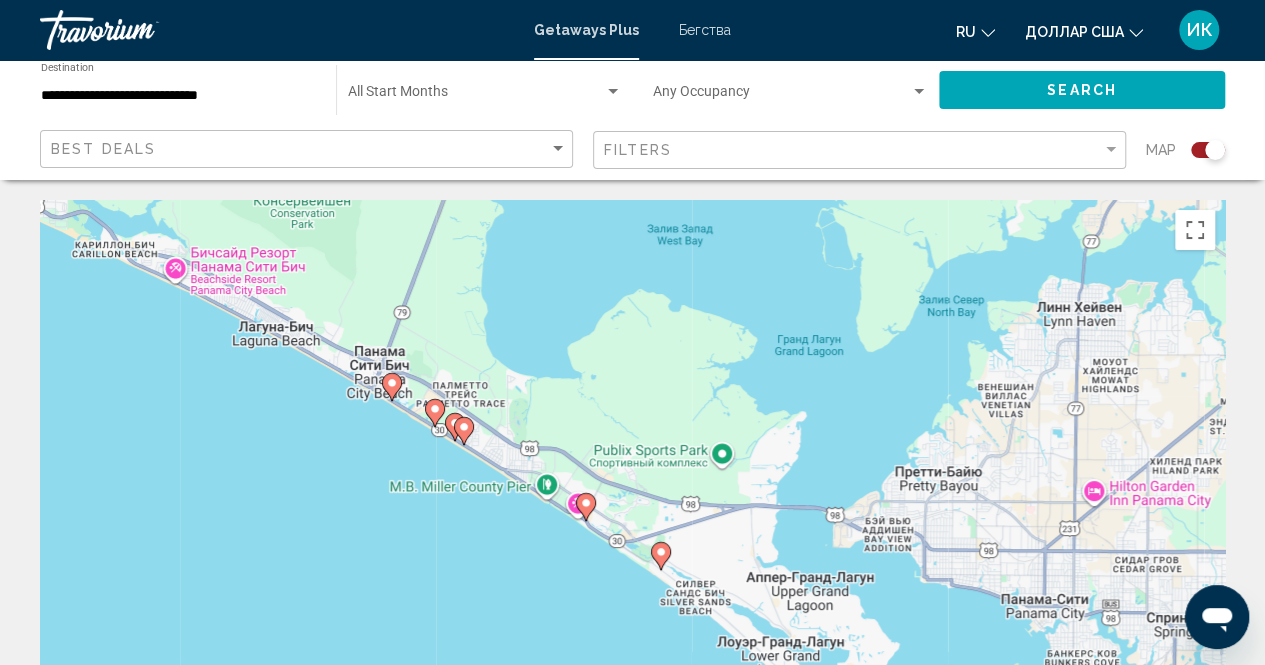 click 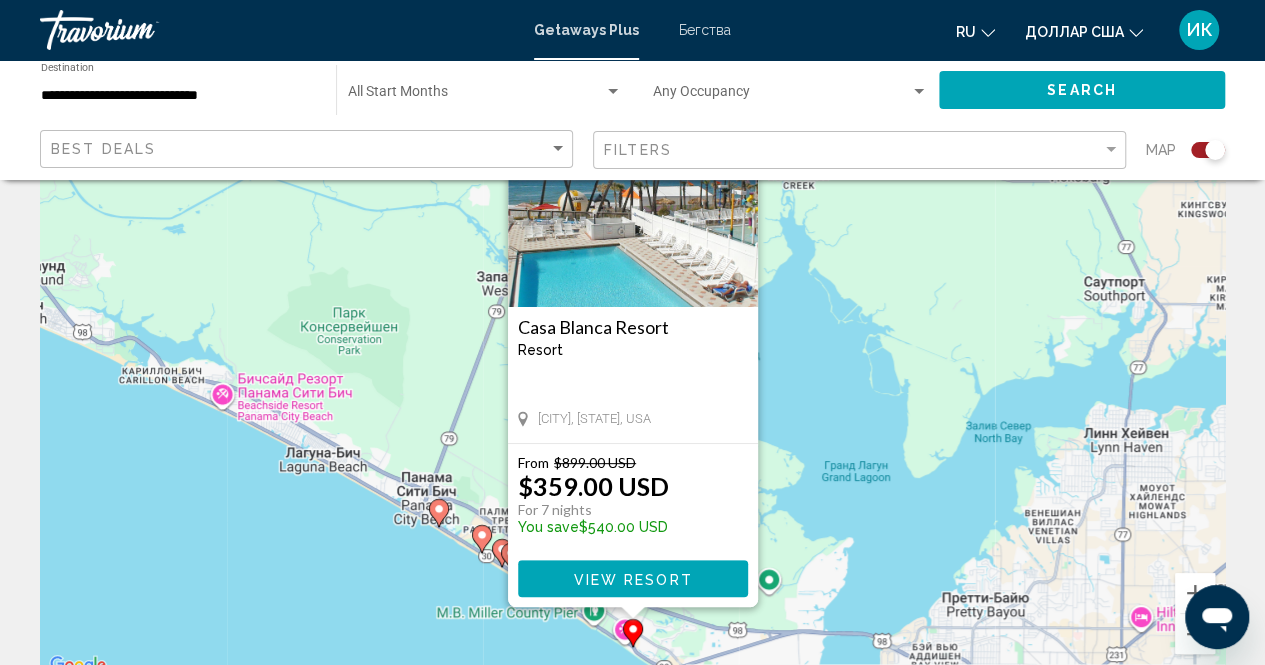 scroll, scrollTop: 123, scrollLeft: 0, axis: vertical 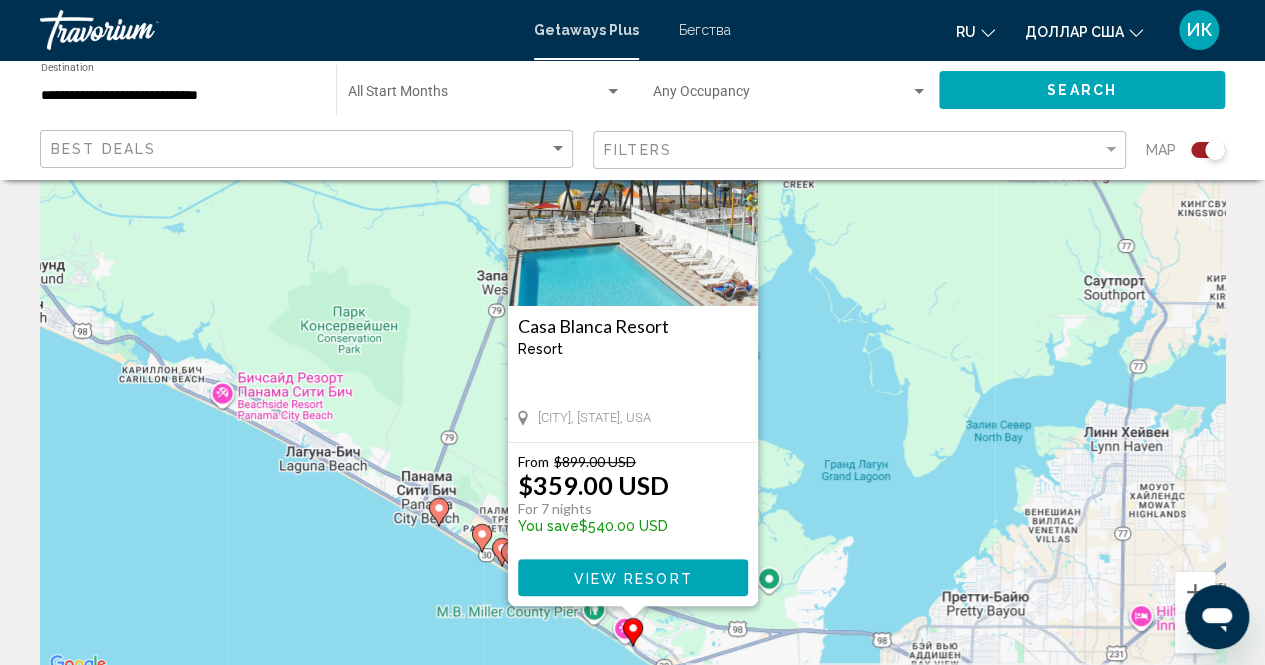 click 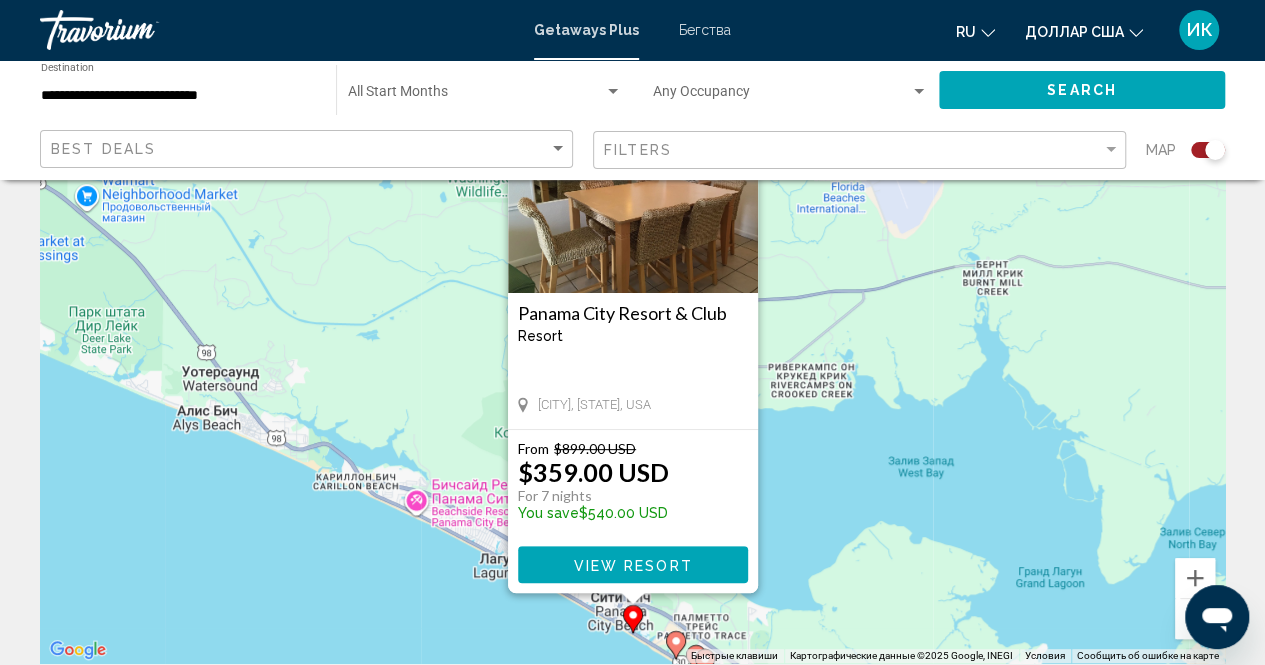 scroll, scrollTop: 138, scrollLeft: 0, axis: vertical 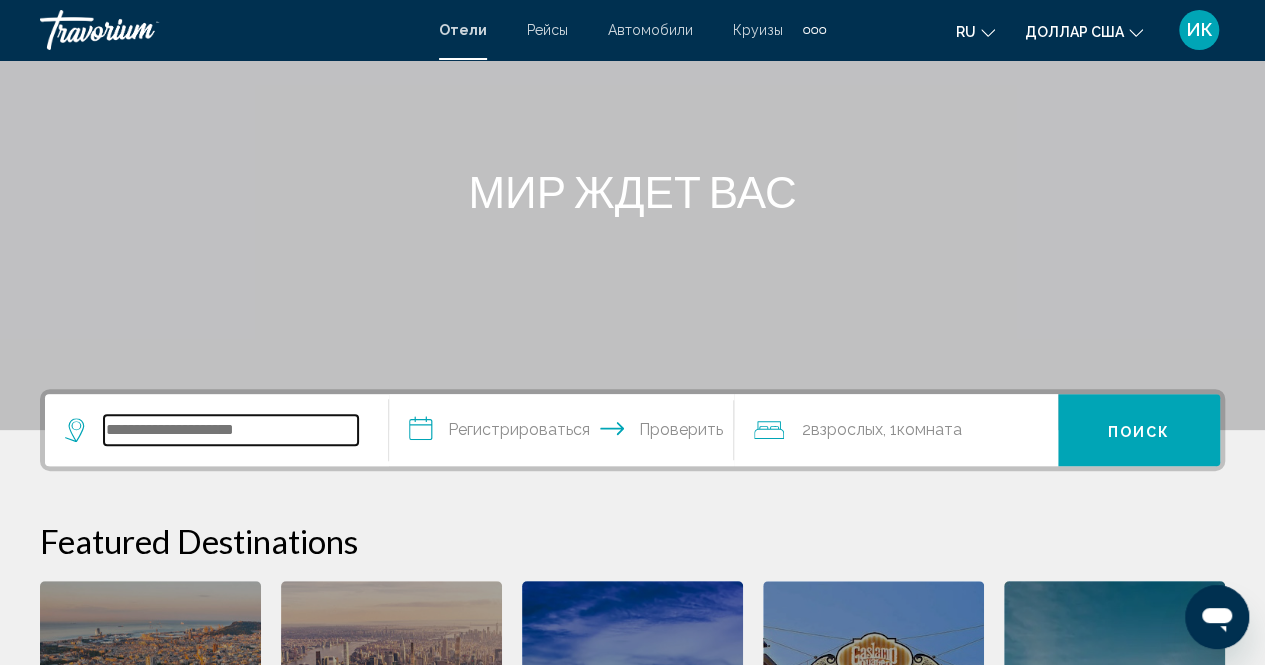 click at bounding box center (231, 430) 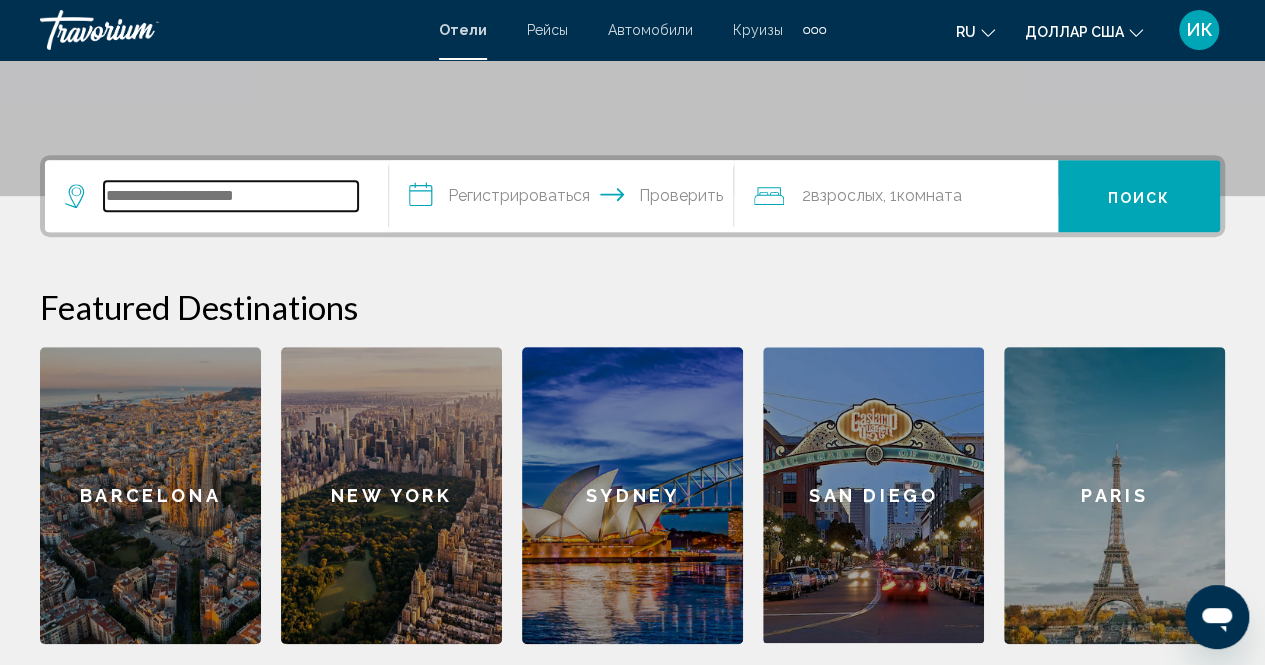 scroll, scrollTop: 494, scrollLeft: 0, axis: vertical 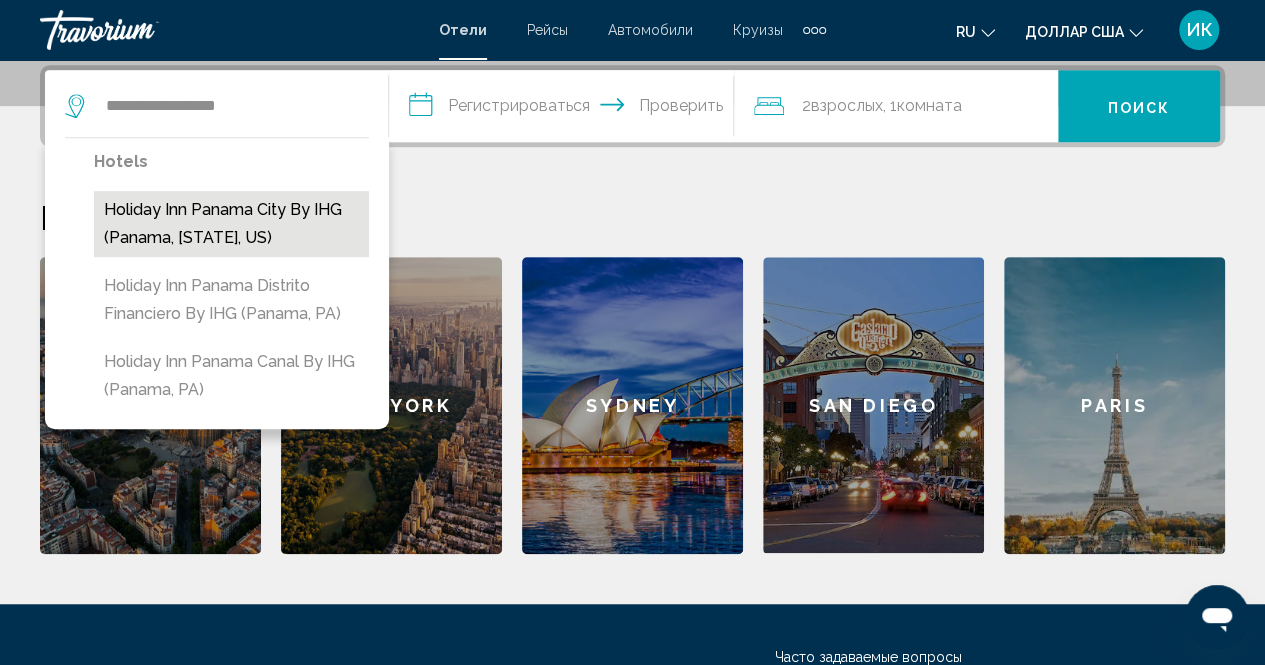 click on "Holiday Inn Panama City by IHG (Panama, [STATE], US)" at bounding box center [231, 224] 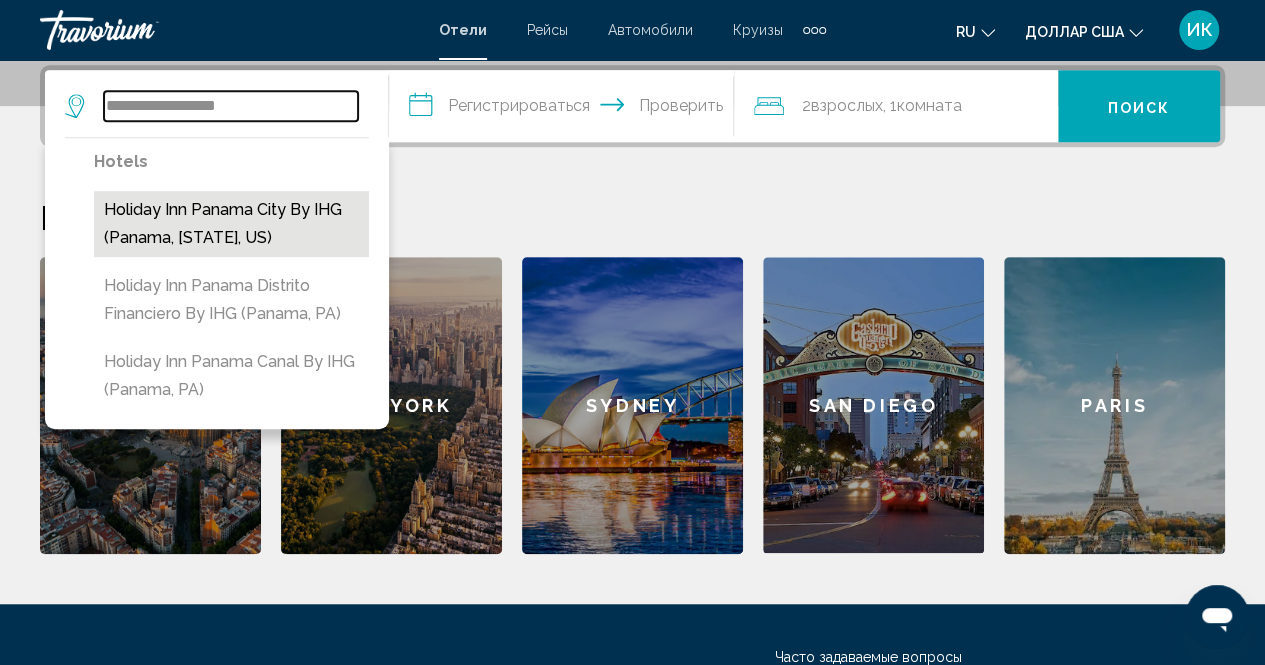 type on "**********" 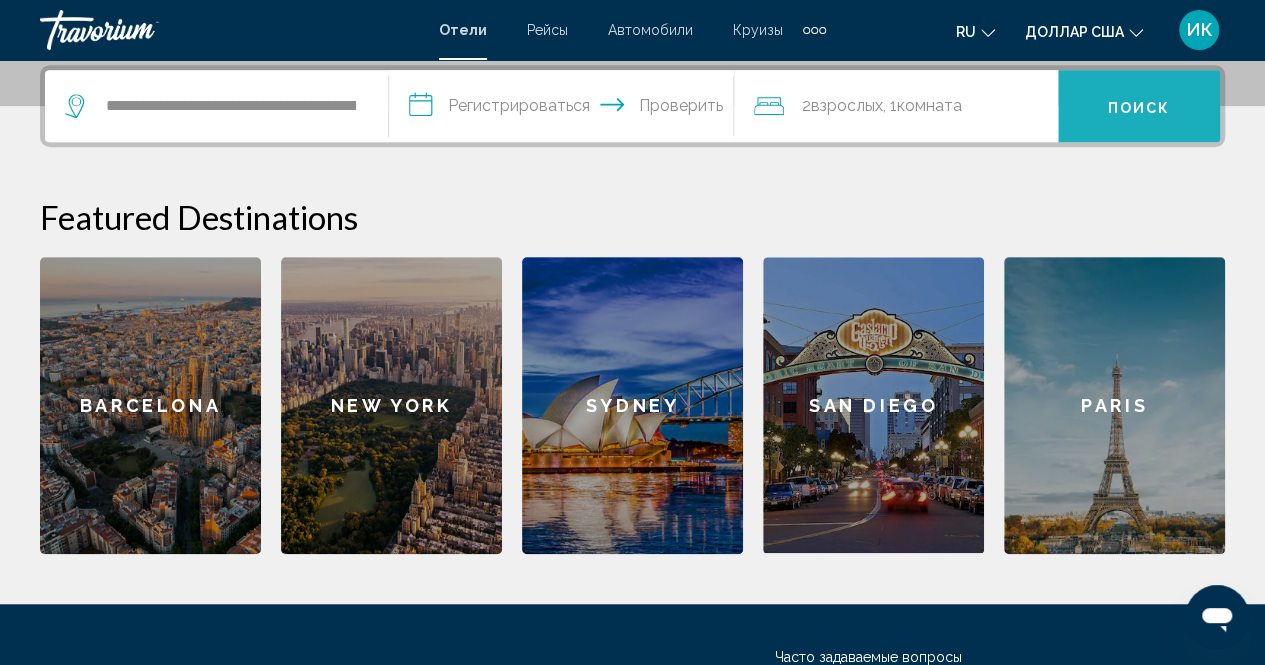 click on "Поиск" at bounding box center [1139, 107] 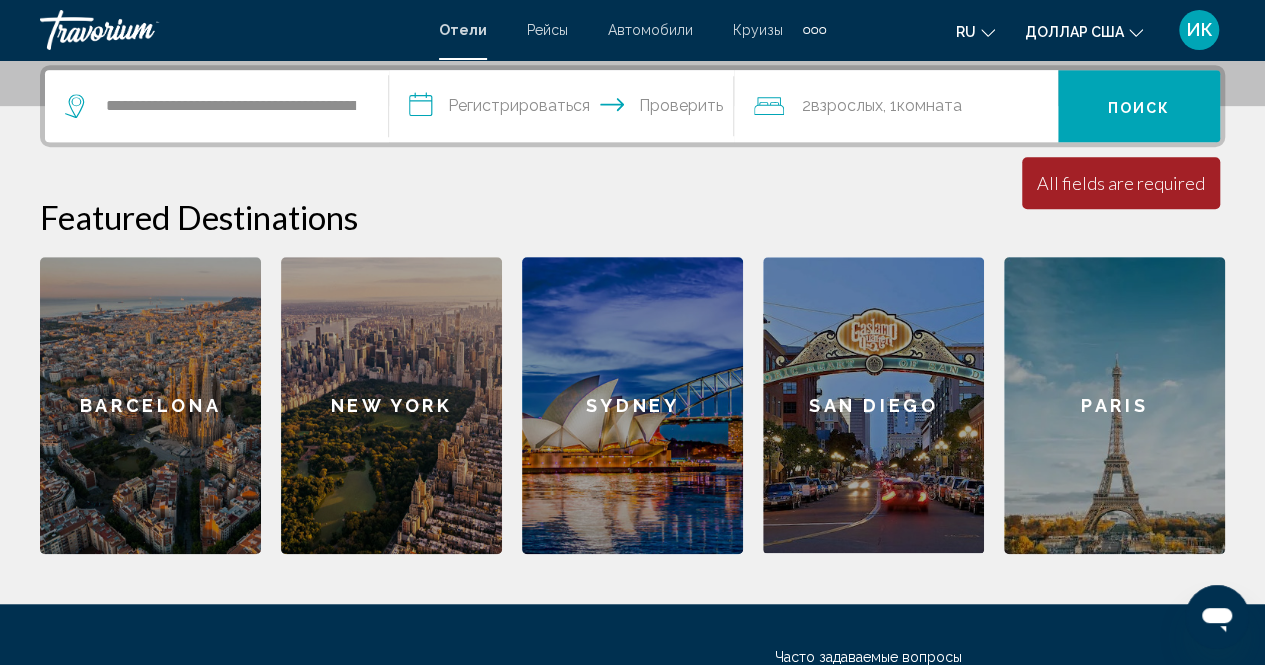 click on "**********" at bounding box center [565, 109] 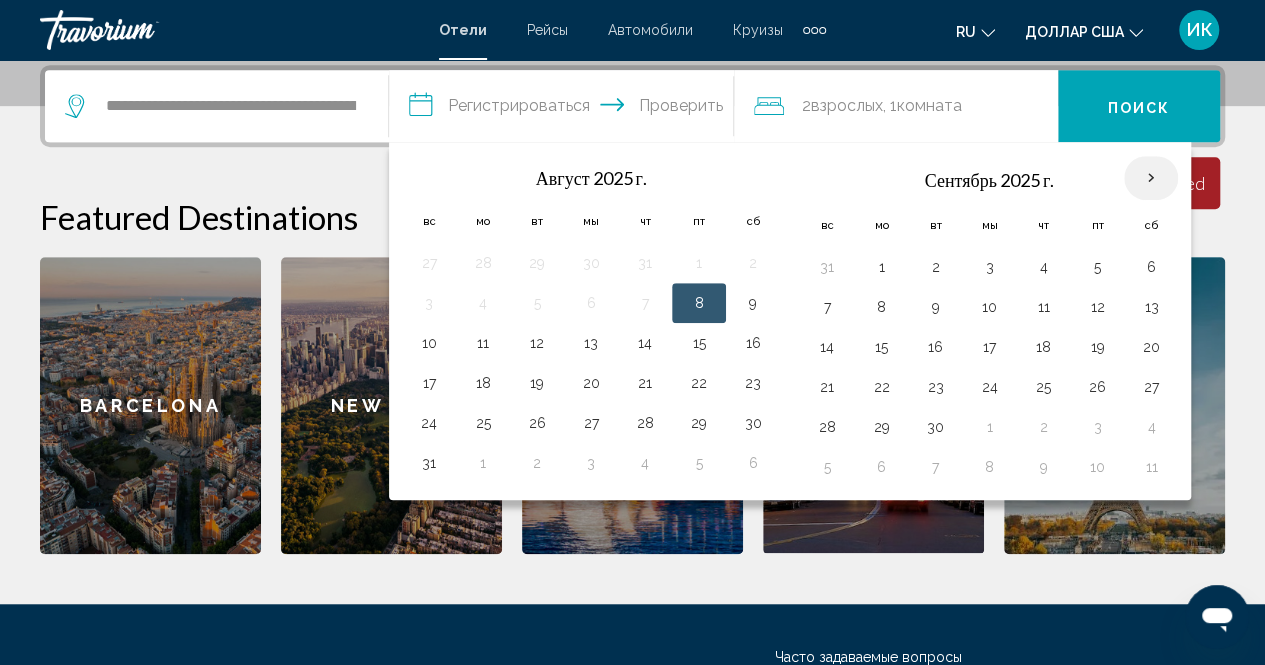 click at bounding box center (1151, 178) 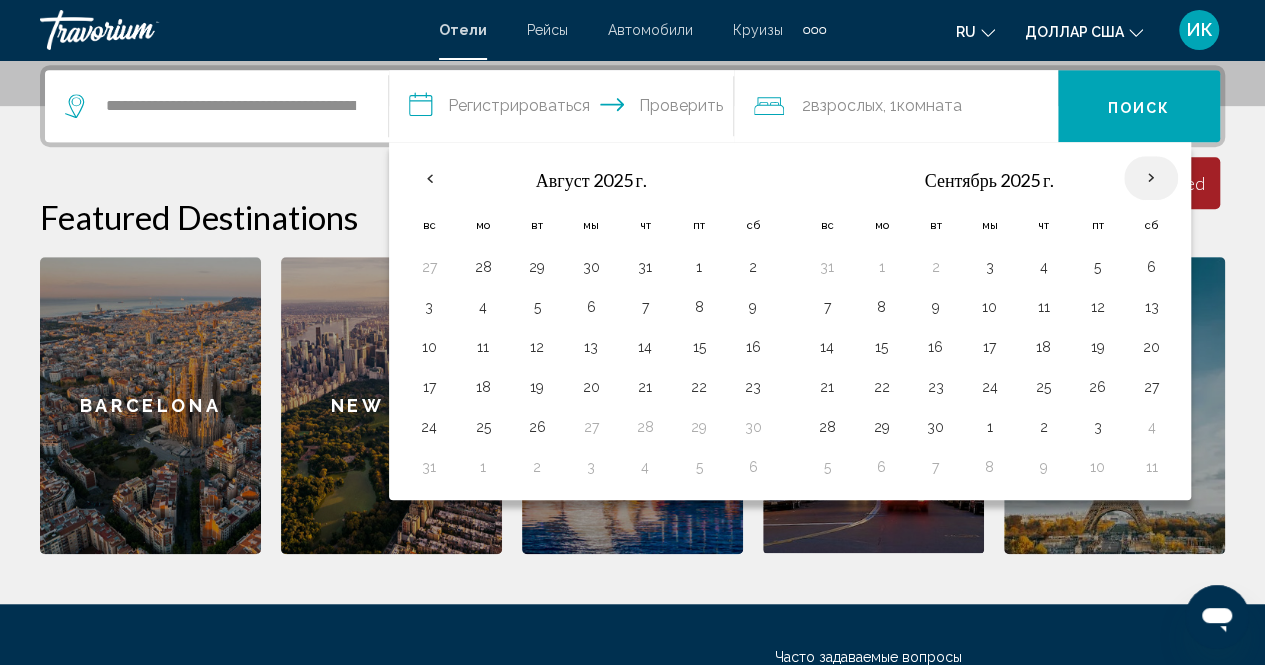 click at bounding box center (1151, 178) 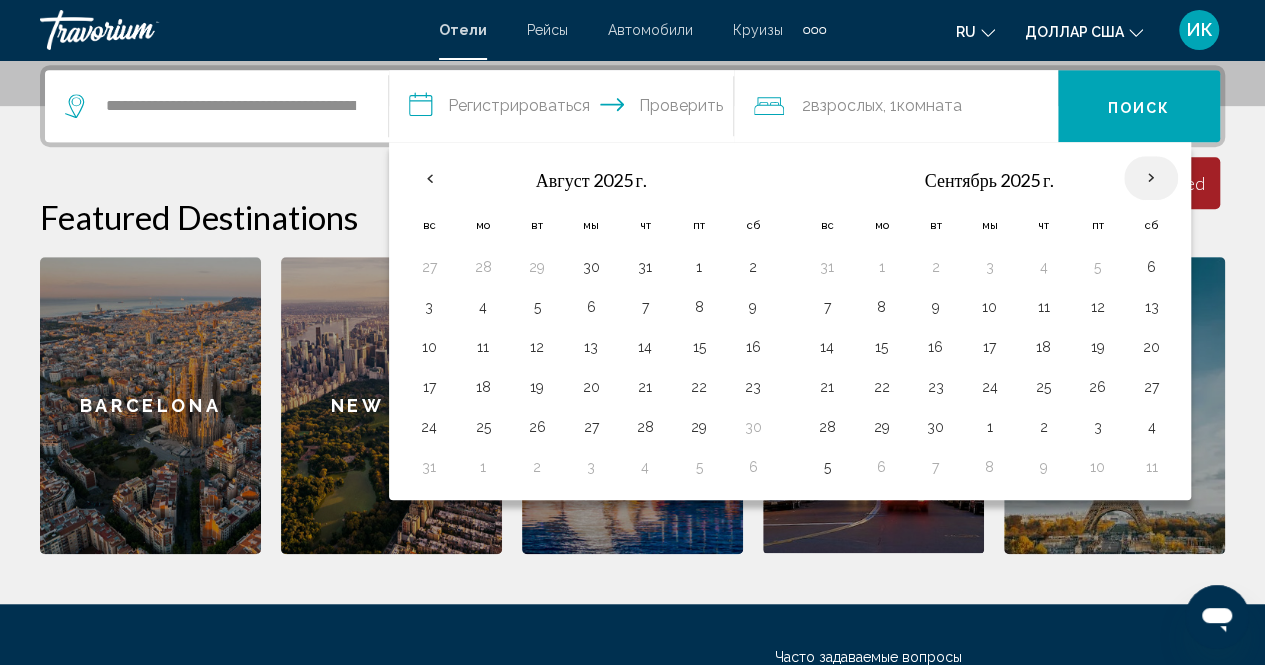 click at bounding box center (1151, 178) 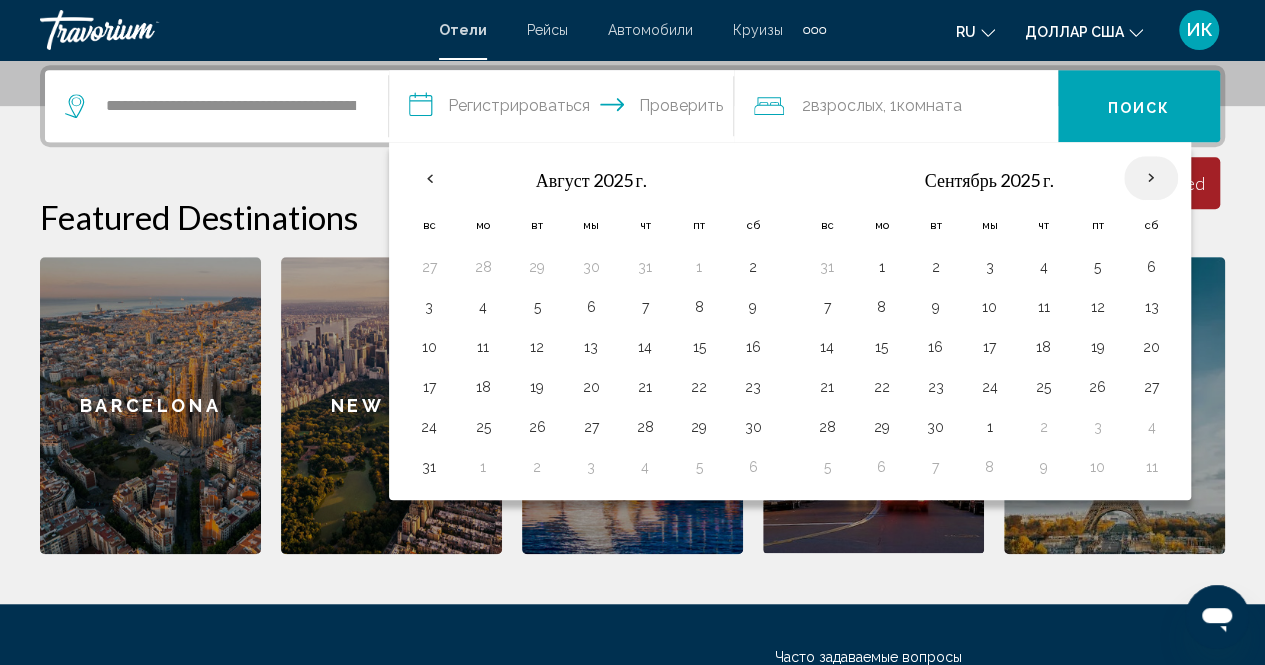 click at bounding box center [1151, 178] 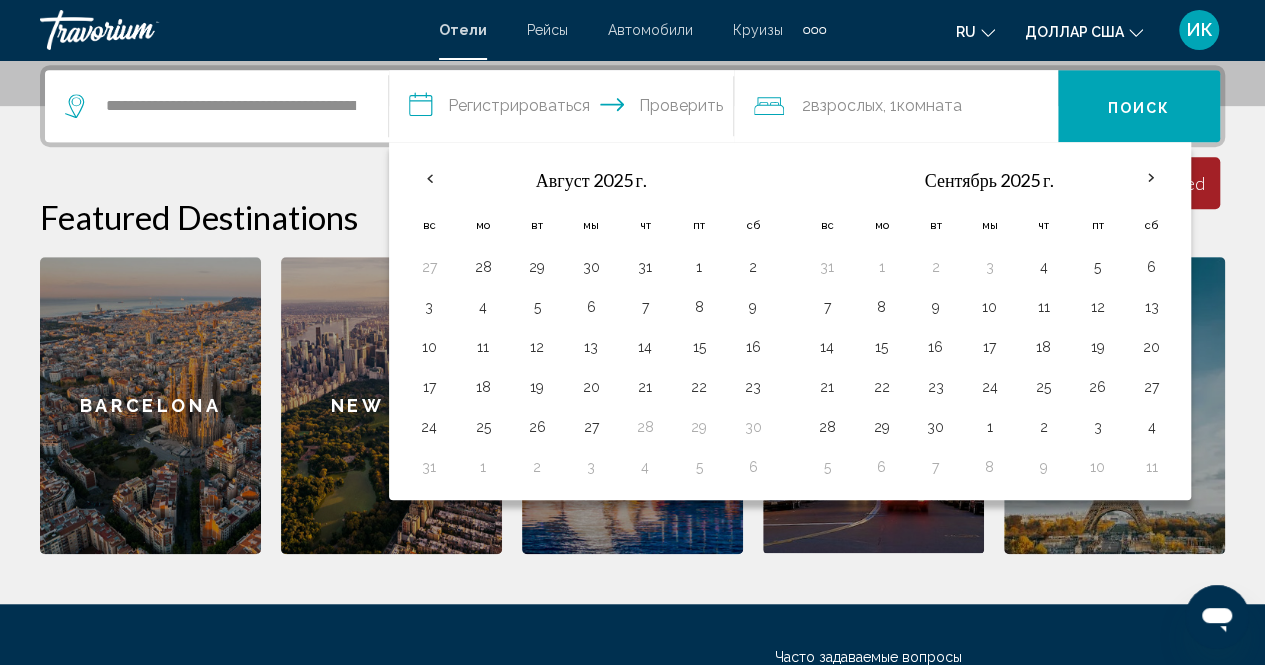 click on "**********" at bounding box center [565, 109] 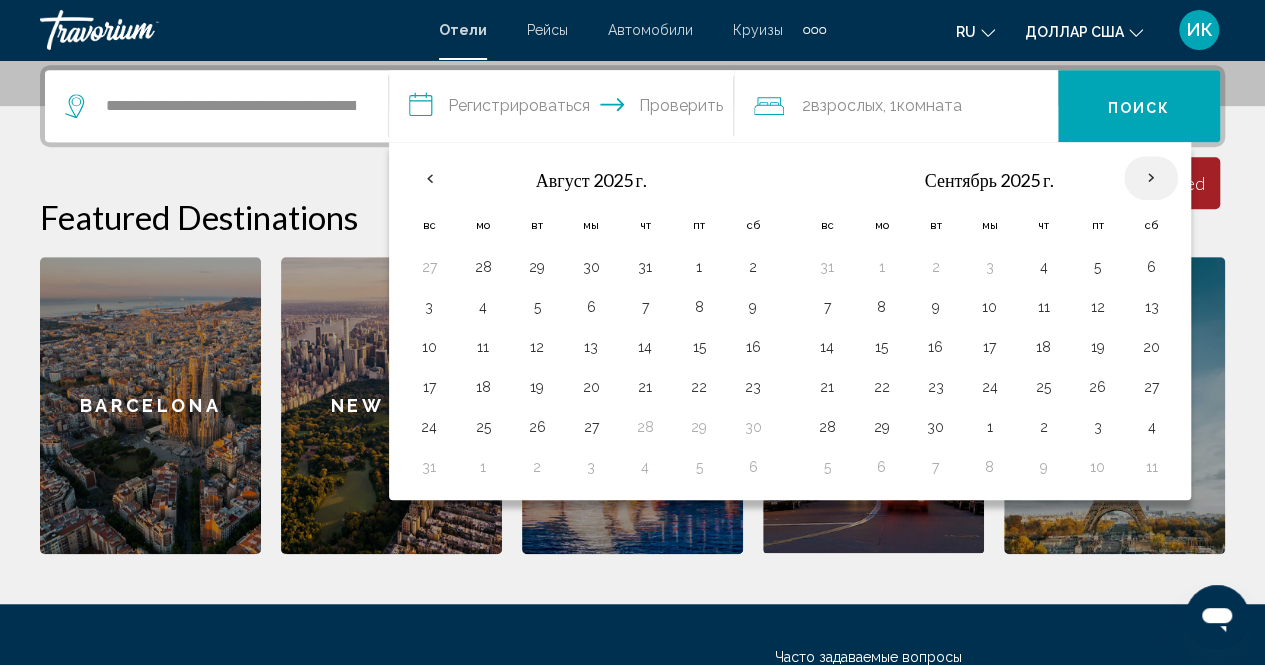 click at bounding box center [1151, 178] 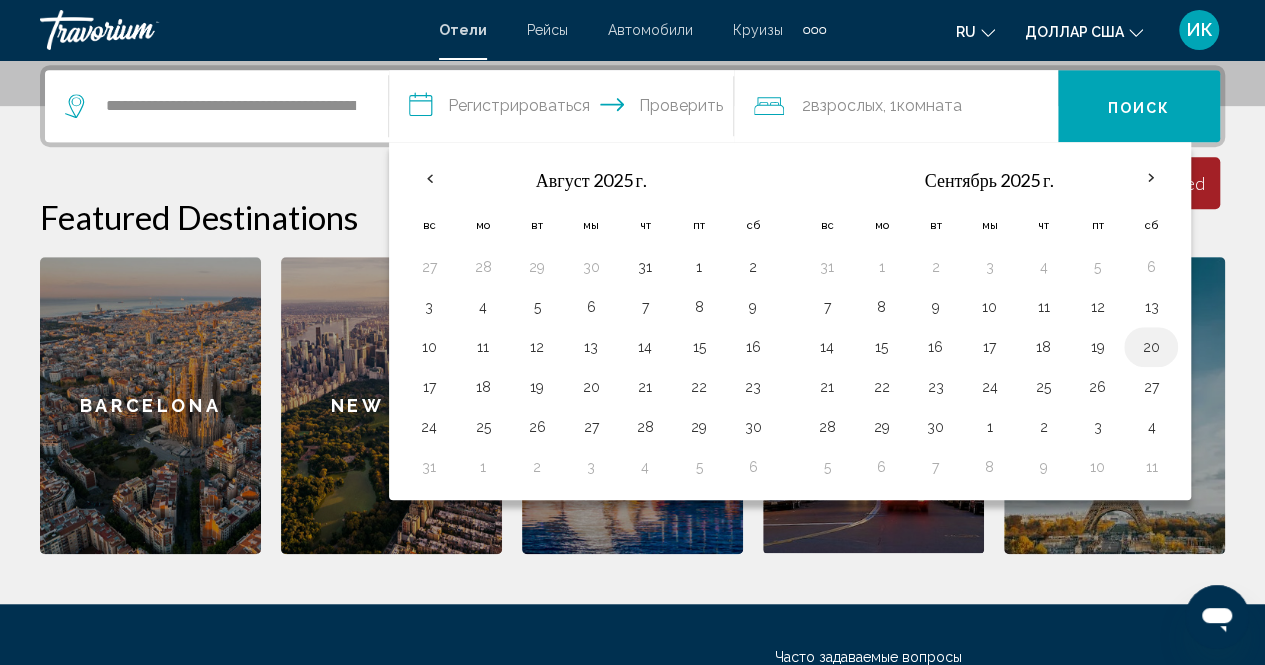 click on "20" at bounding box center [1151, 347] 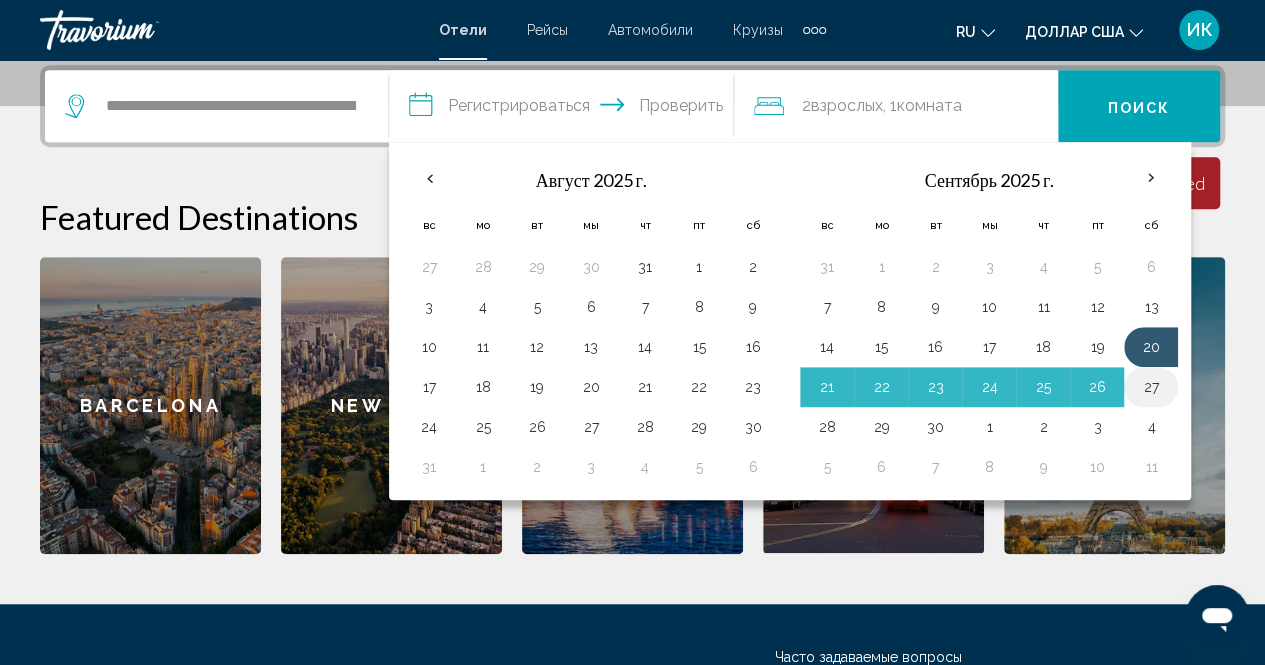click on "27" at bounding box center (1151, 387) 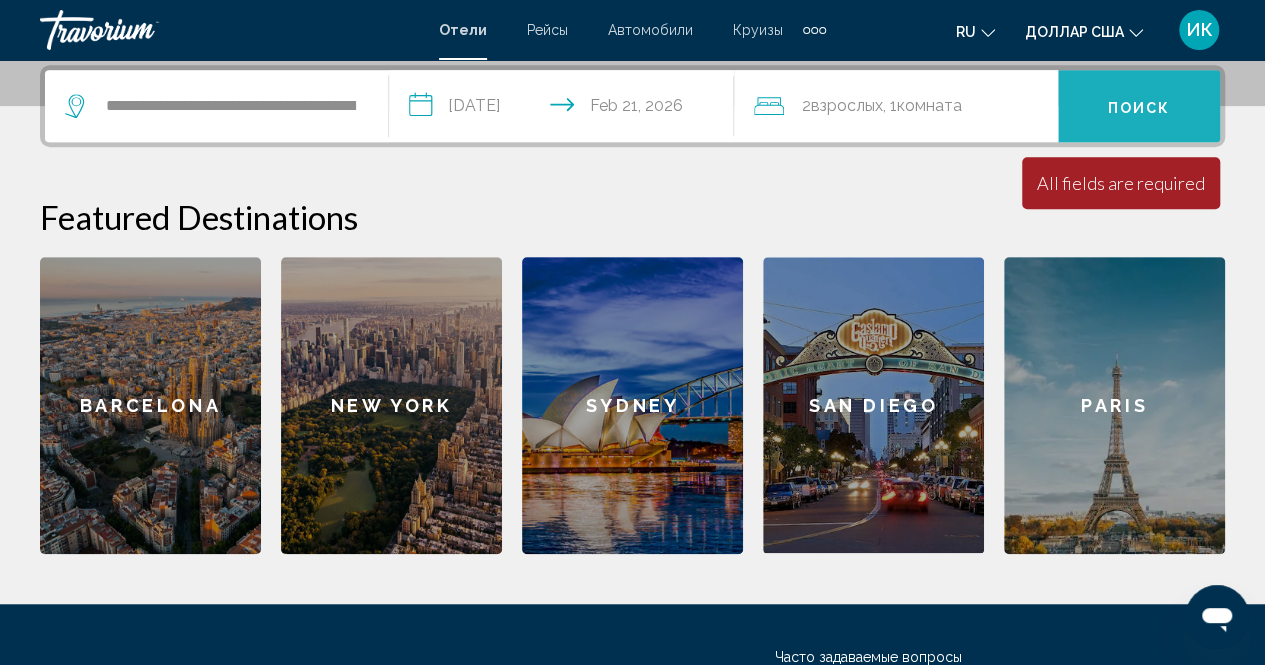 click on "Поиск" at bounding box center (1139, 106) 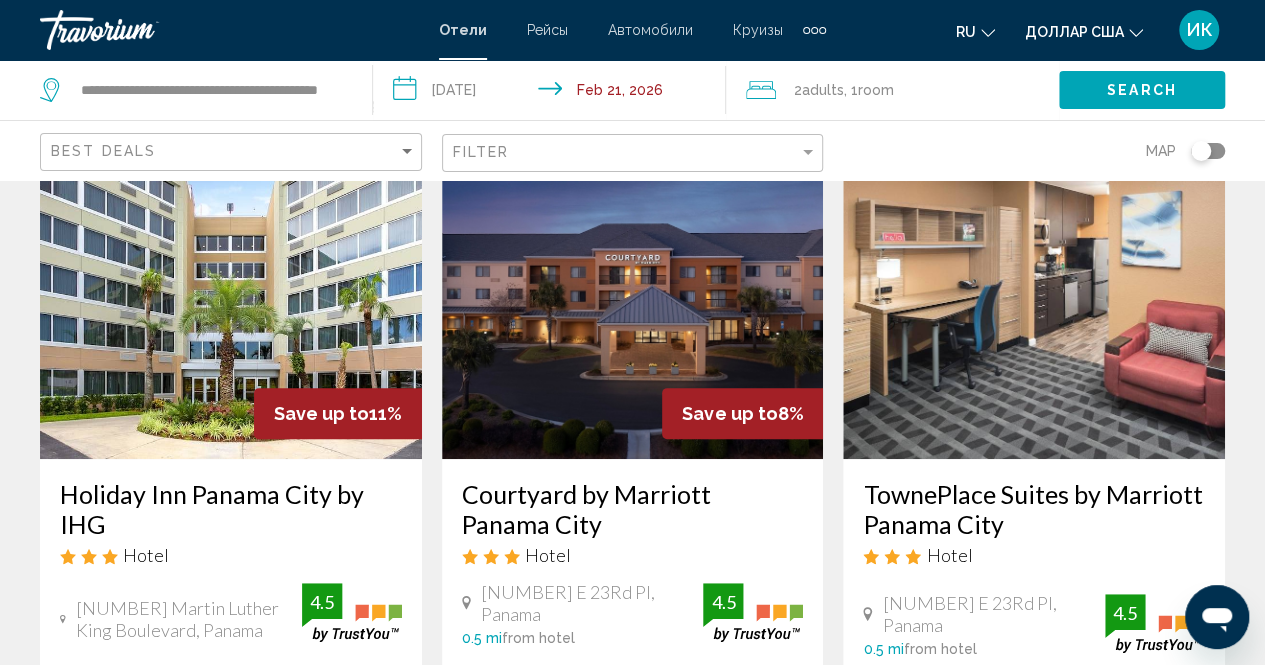 scroll, scrollTop: 17, scrollLeft: 0, axis: vertical 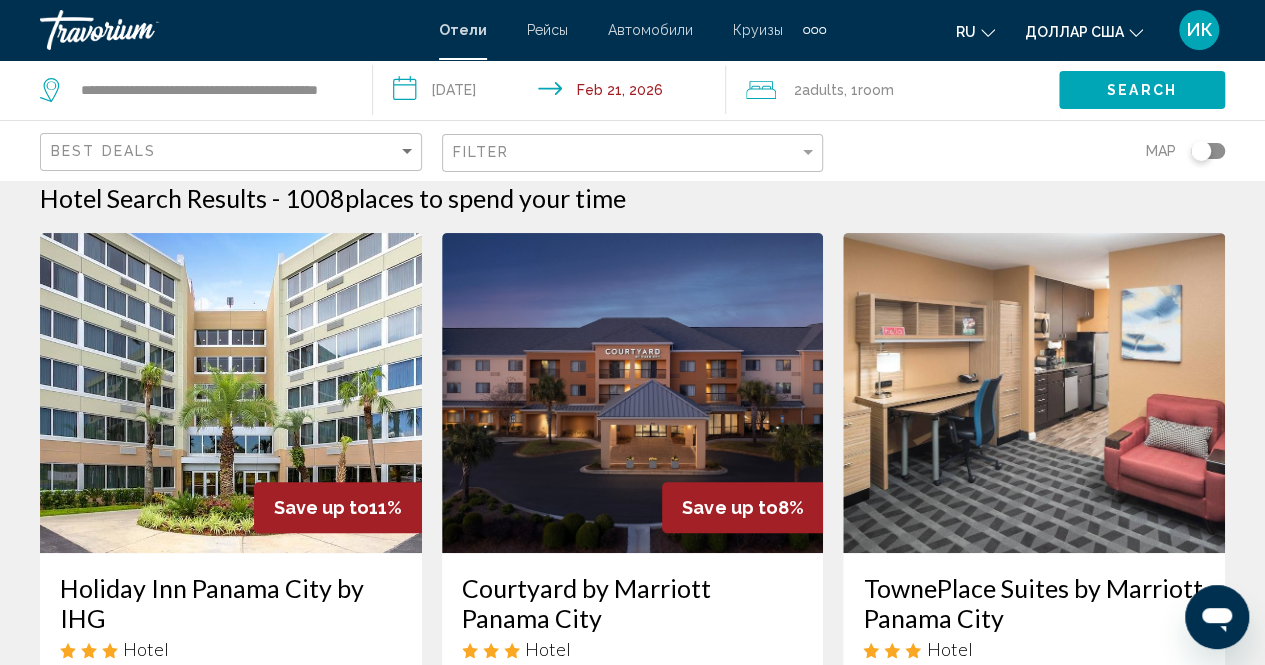 click on "**********" at bounding box center (553, 93) 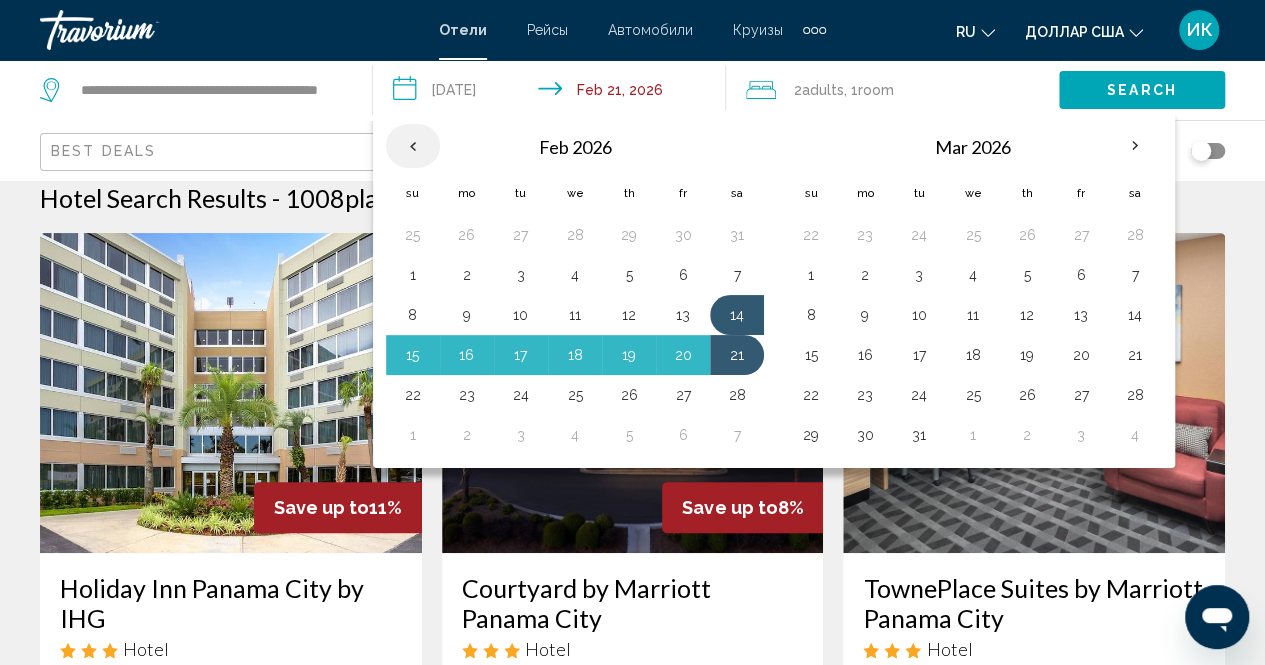 click at bounding box center [413, 146] 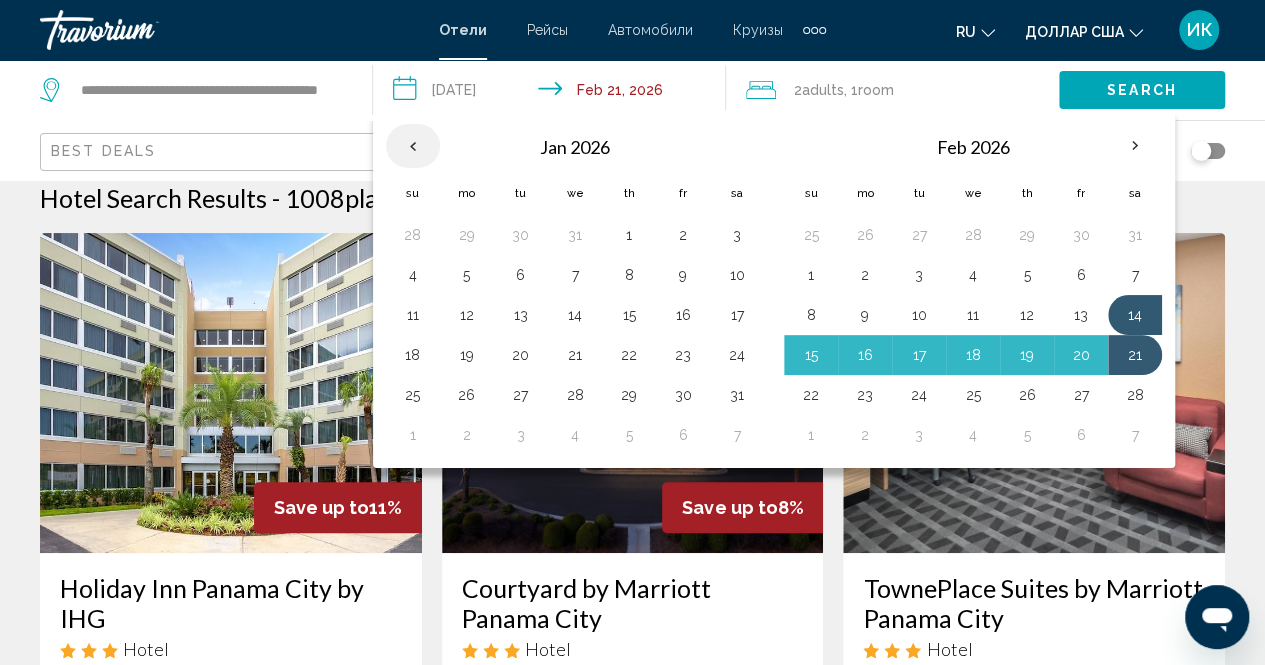 click at bounding box center (413, 146) 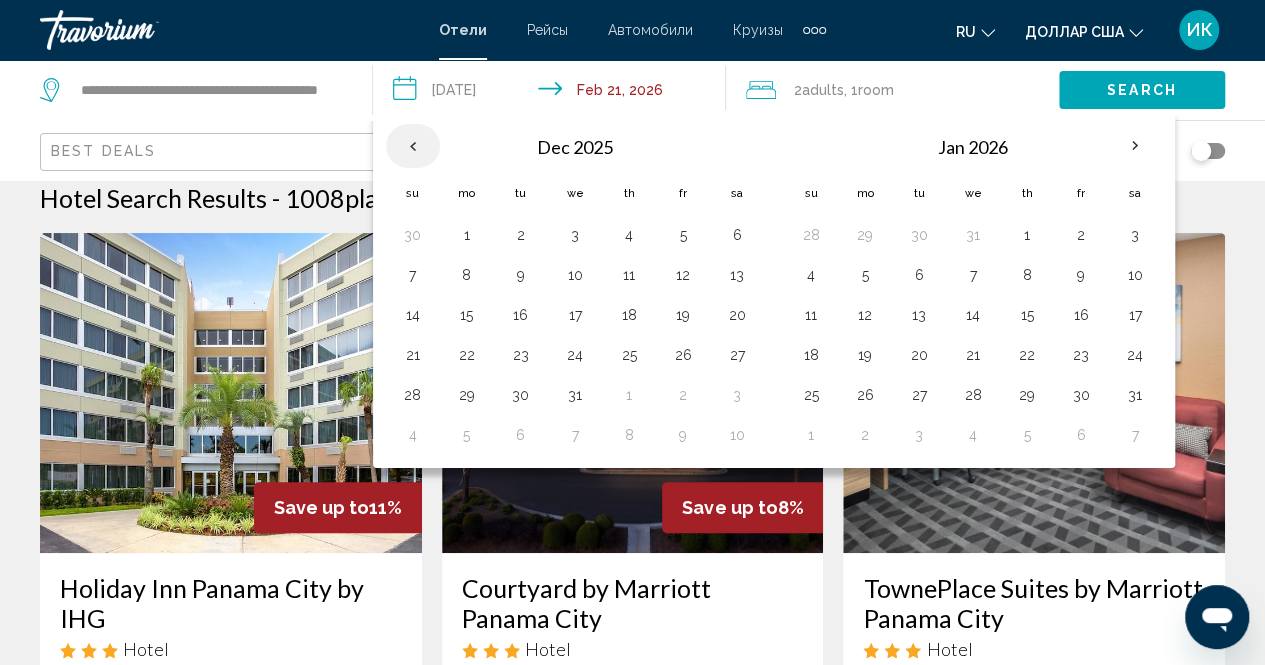 click at bounding box center (413, 146) 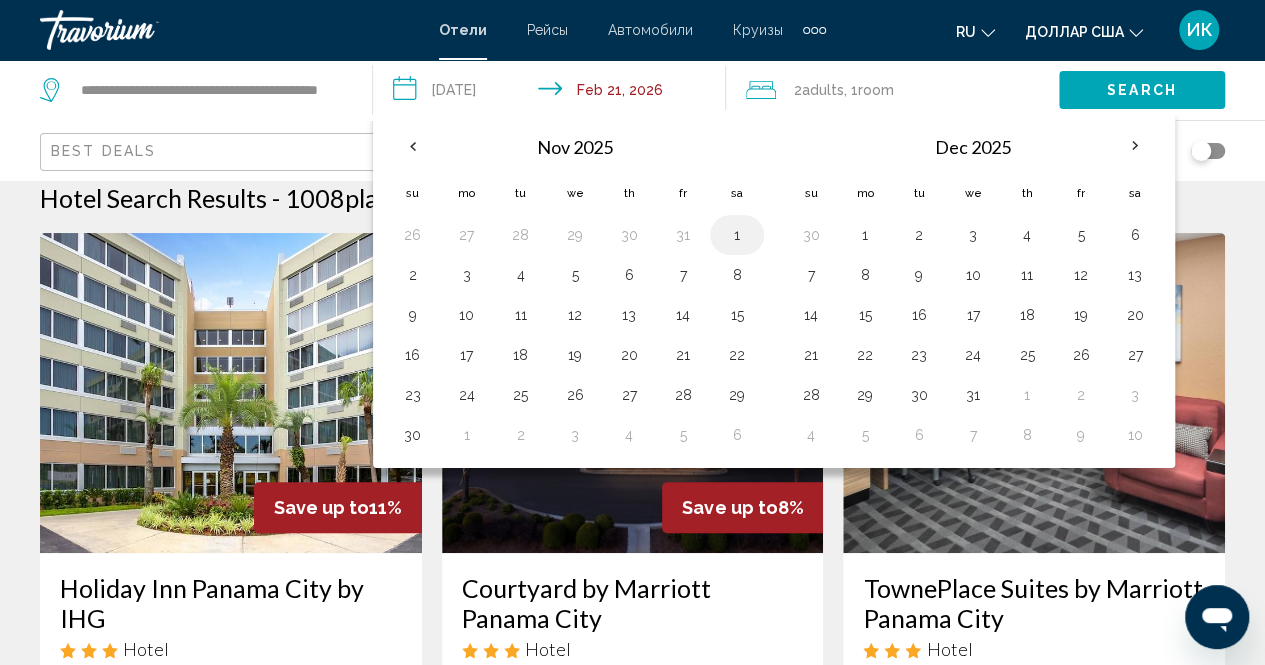click on "1" at bounding box center [737, 235] 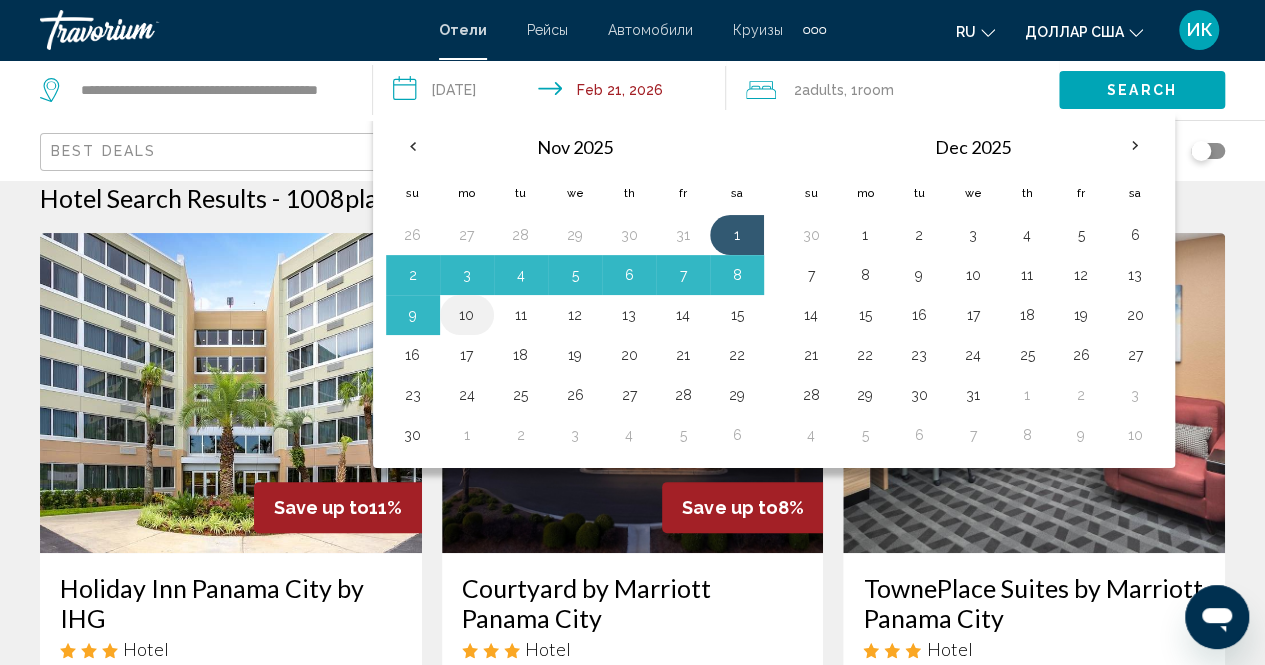 click on "10" at bounding box center [467, 315] 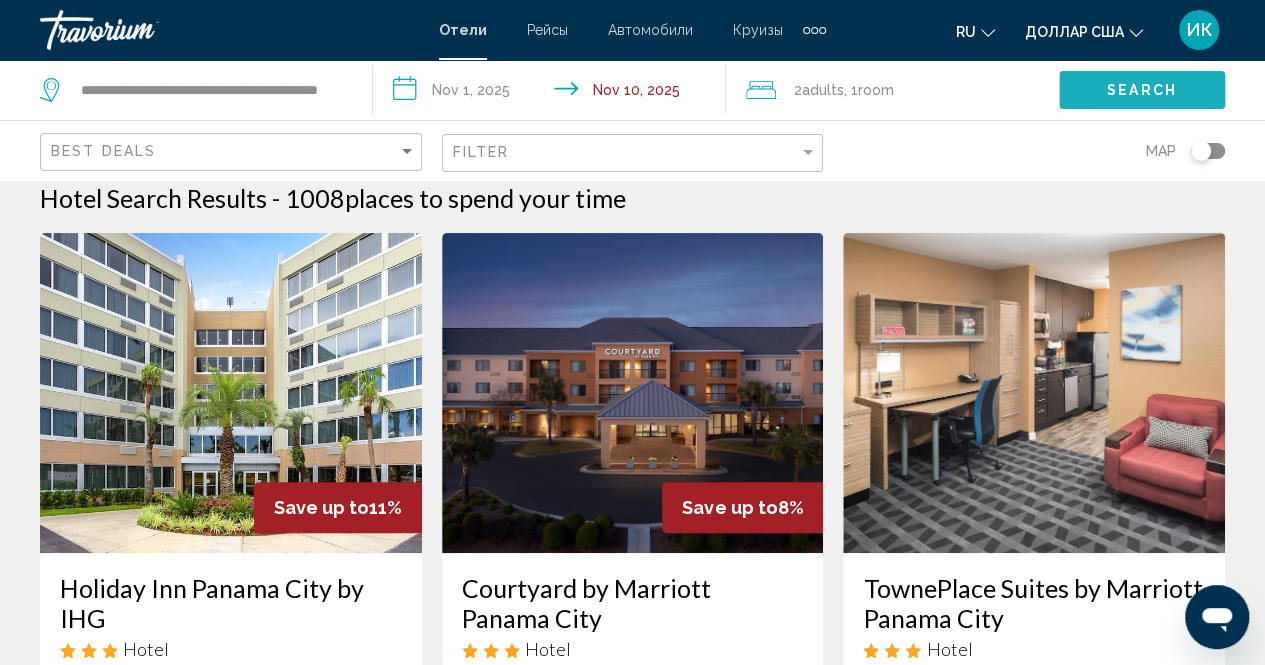 click on "Search" 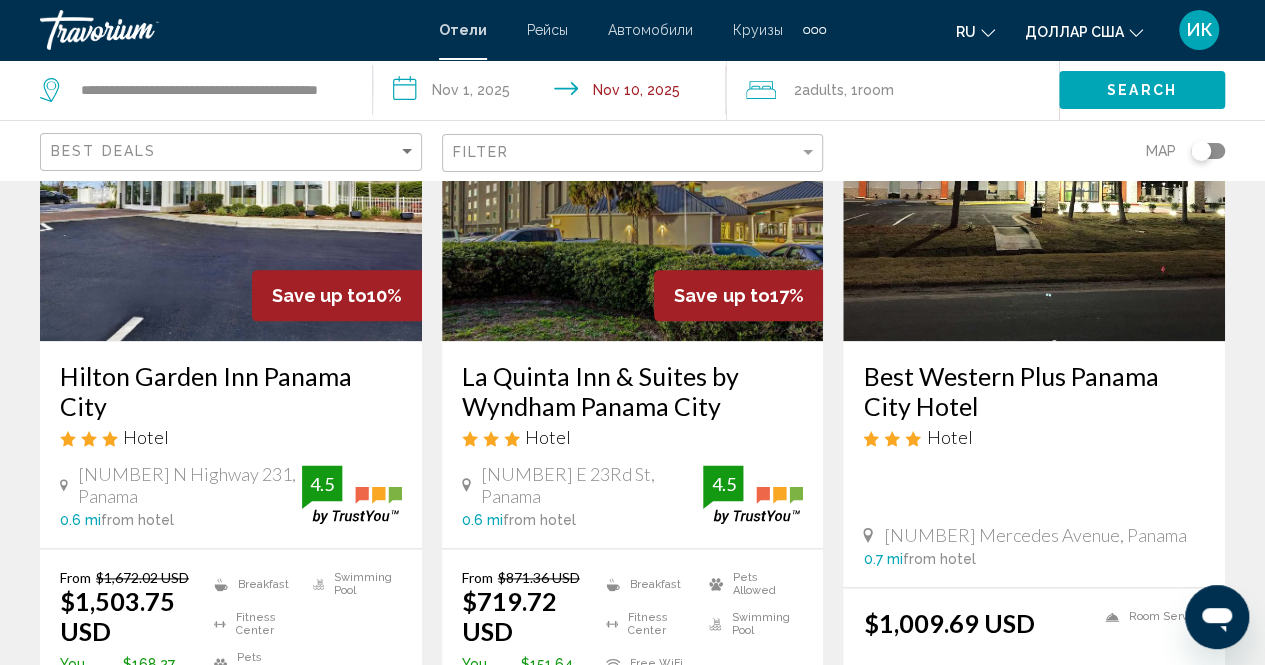 scroll, scrollTop: 1014, scrollLeft: 0, axis: vertical 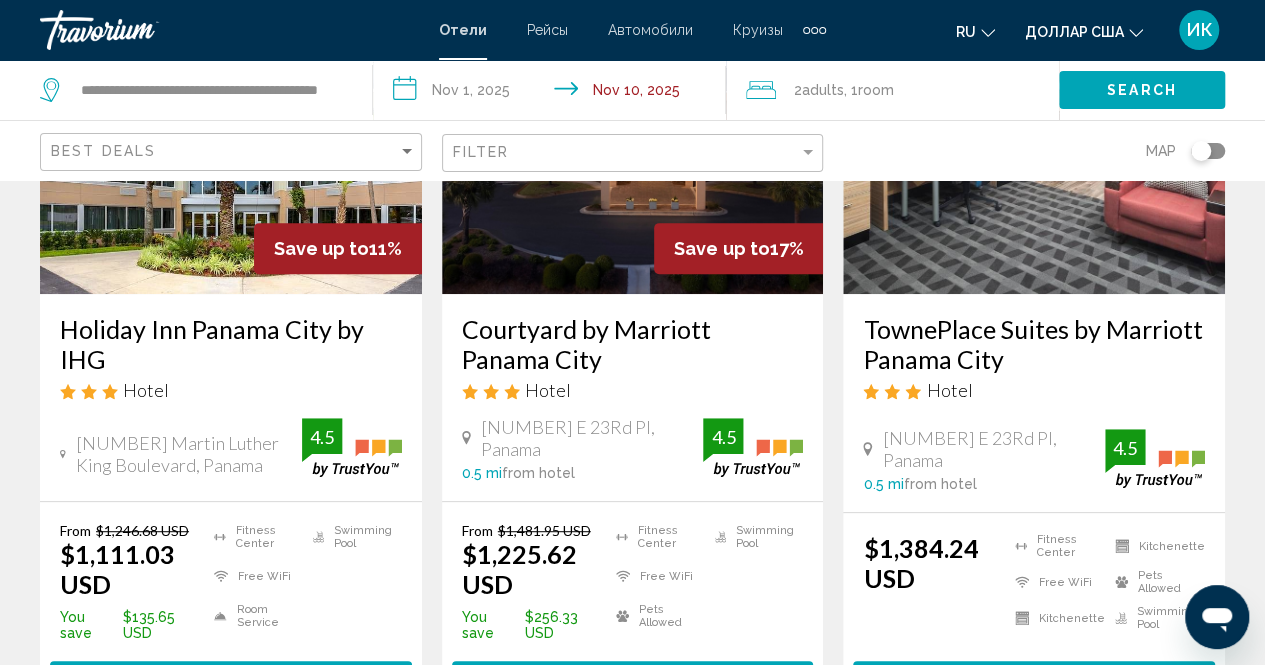 click on "Save up to  17%   Courtyard by Marriott Panama City
Hotel
[NUMBER] [STREET], Panama 0.5 mi  from hotel 4.5 From $1,481.95 USD $1,225.62 USD  You save  $256.33 USD
Fitness Center
Free WiFi
Pets Allowed
Swimming Pool  4.5 Select Room" at bounding box center [633, 346] 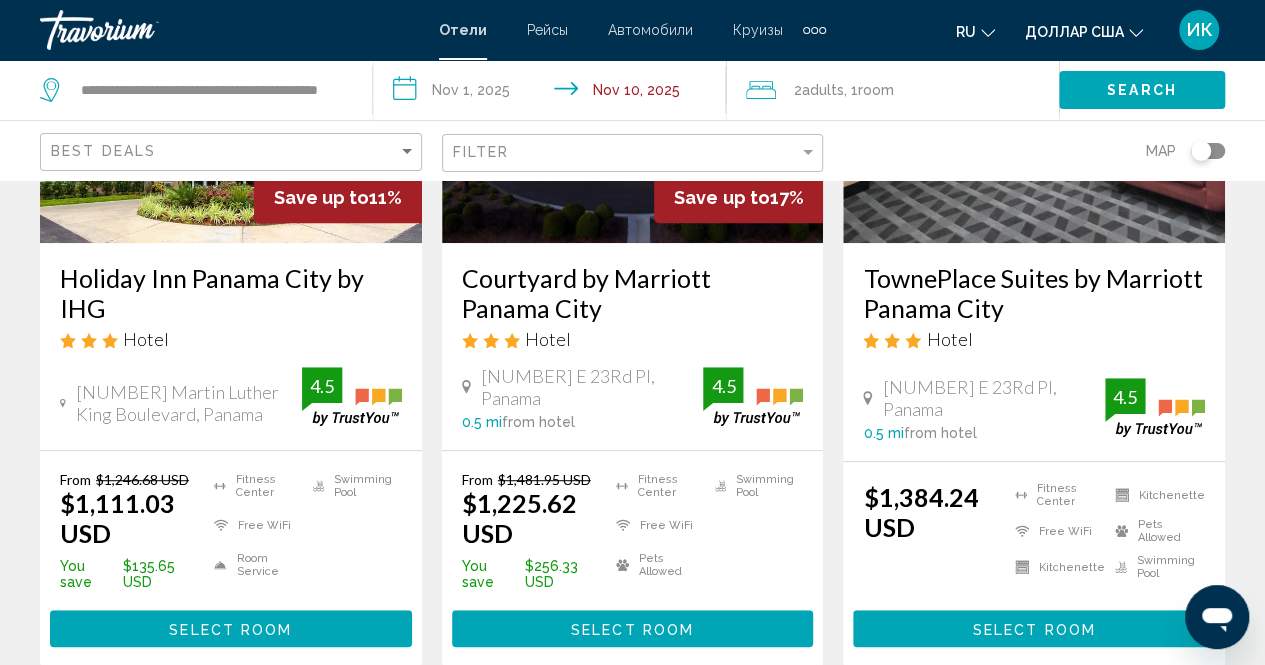 scroll, scrollTop: 324, scrollLeft: 0, axis: vertical 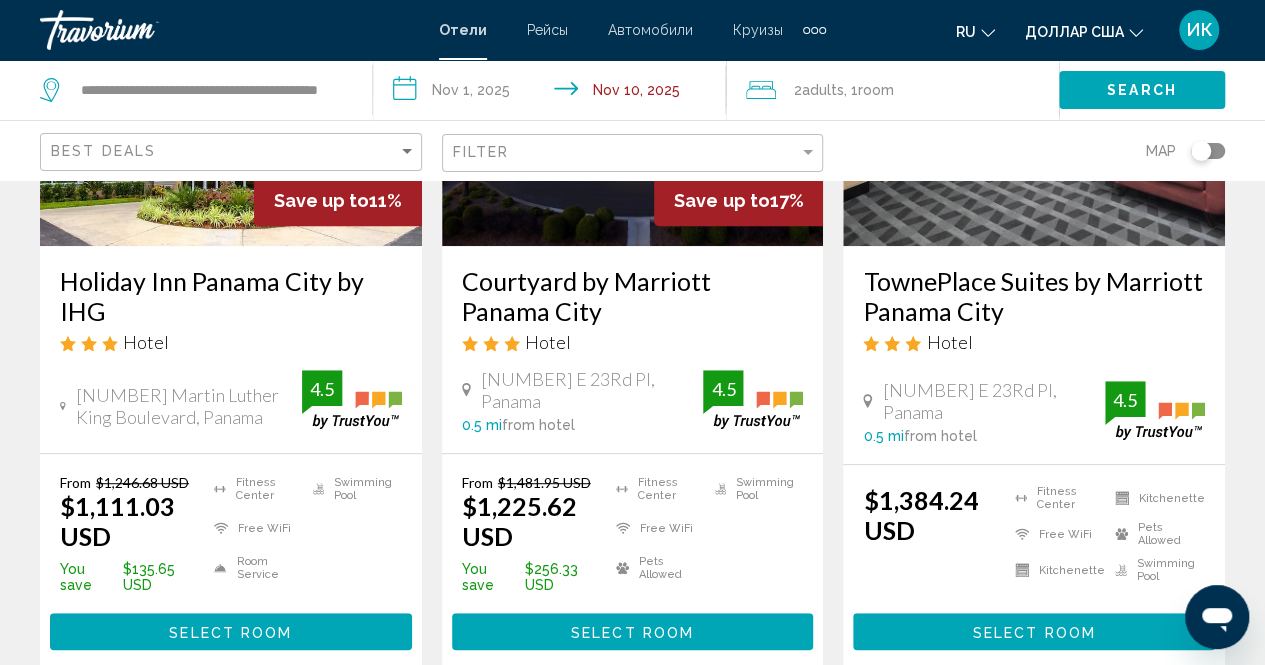 click on "Holiday Inn Panama City by IHG" at bounding box center (231, 296) 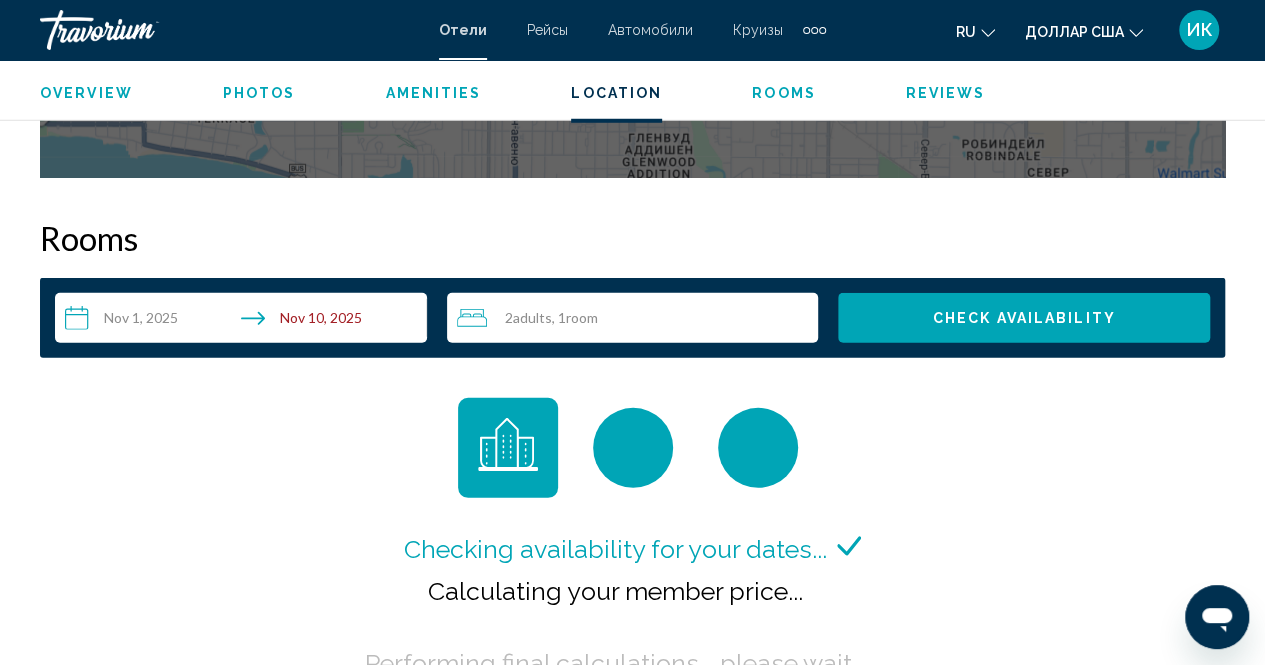scroll, scrollTop: 2776, scrollLeft: 0, axis: vertical 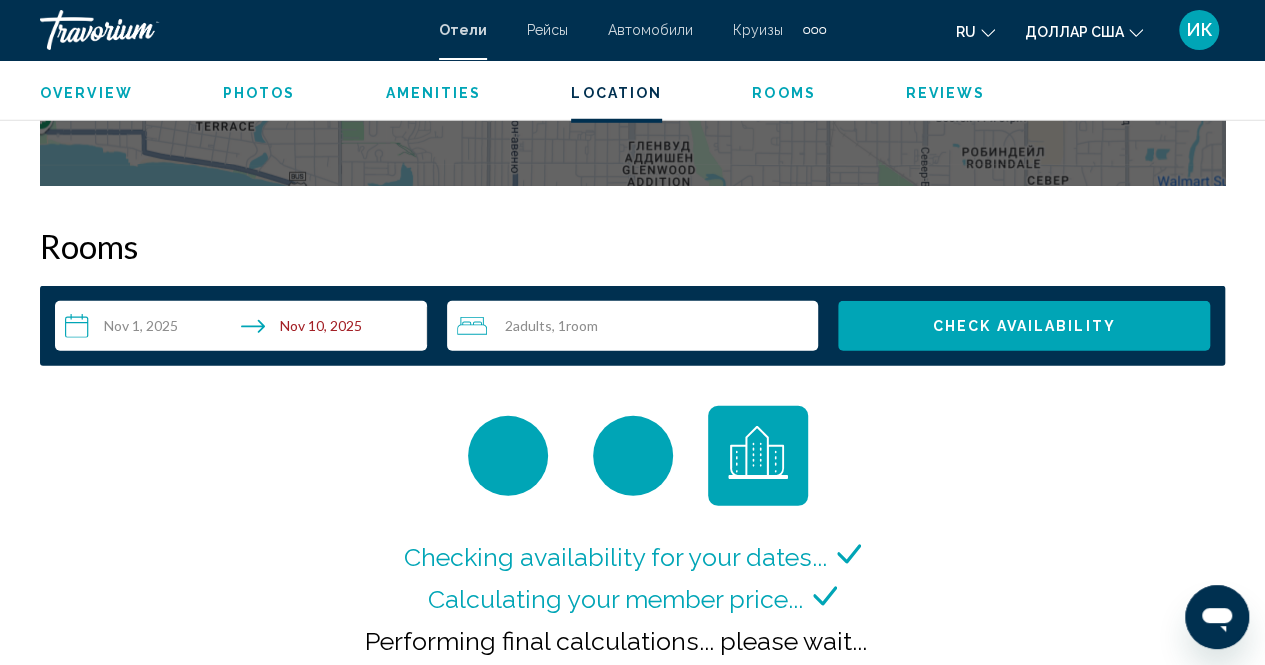 click on "**********" at bounding box center [245, 329] 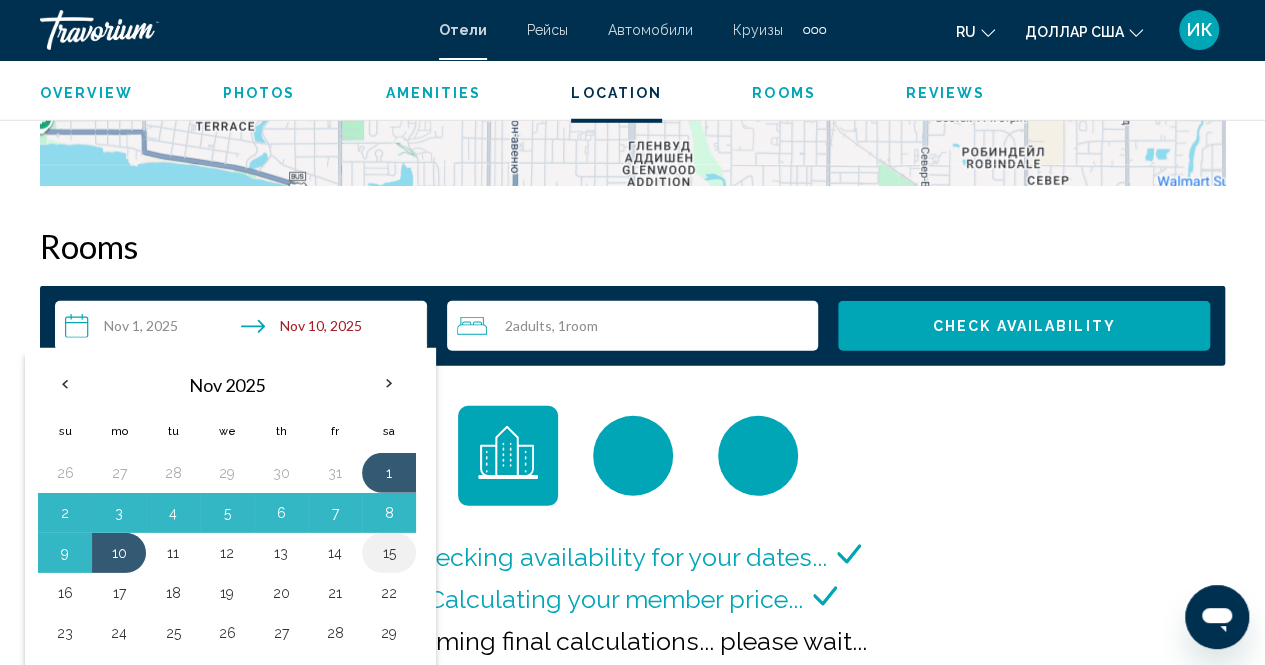 click on "15" at bounding box center [389, 553] 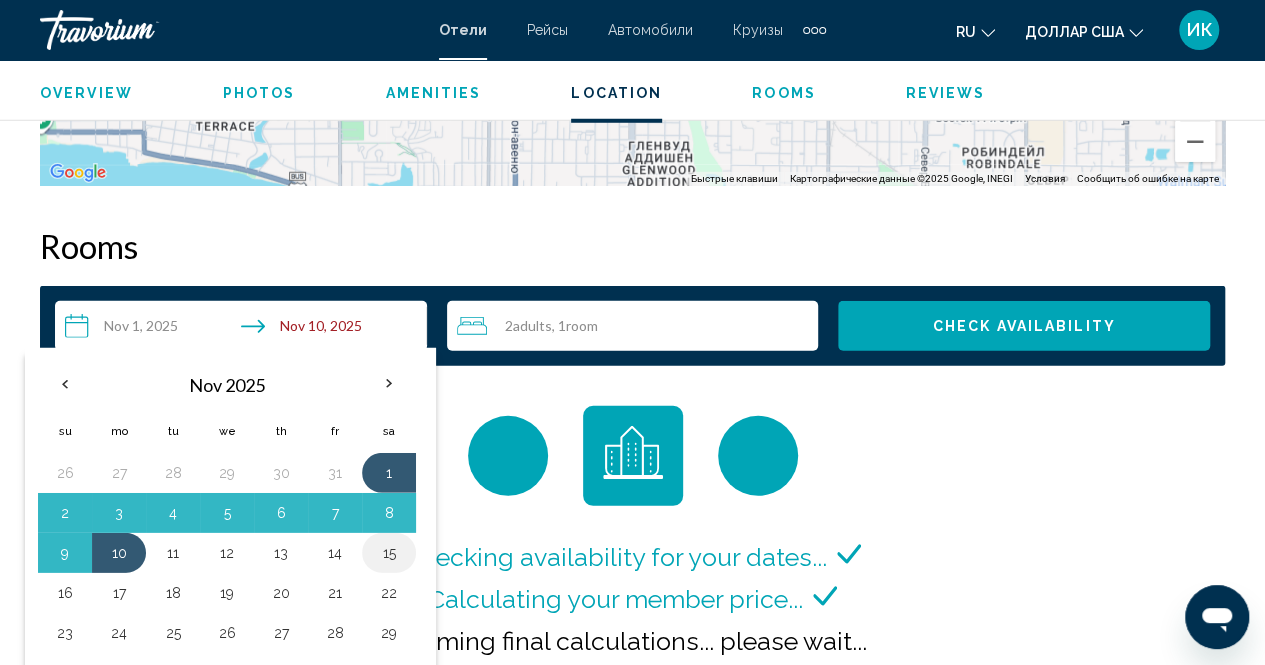 click on "15" at bounding box center [389, 553] 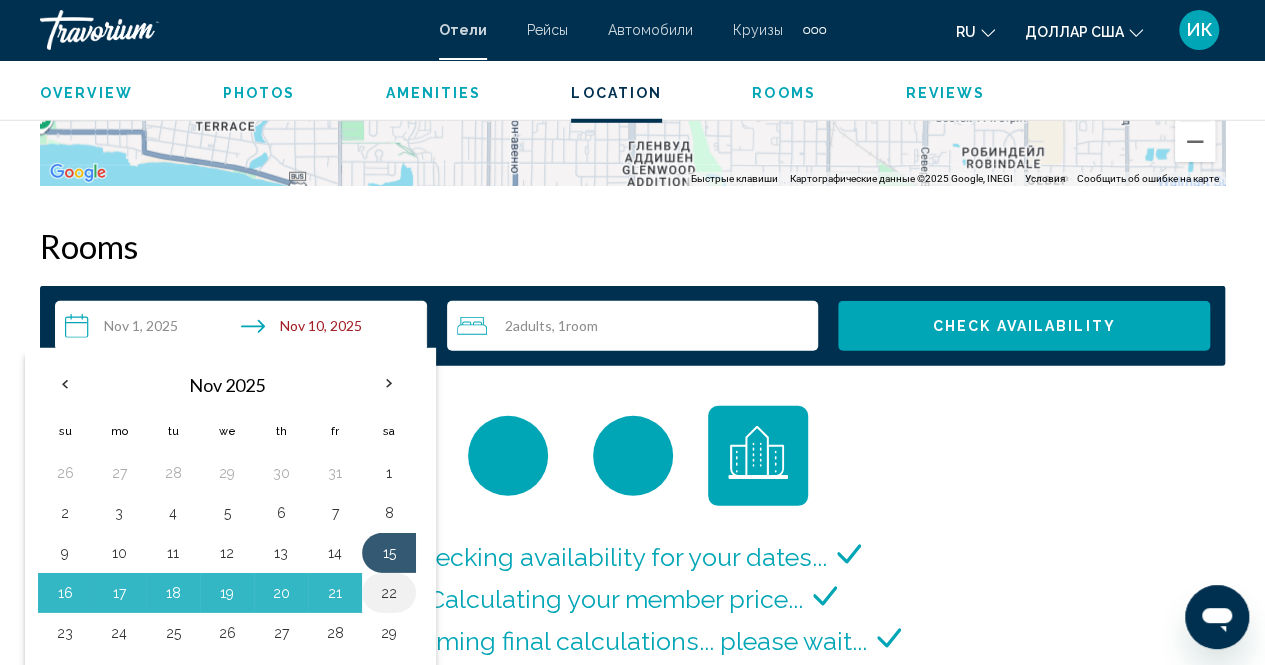 click on "22" at bounding box center [389, 593] 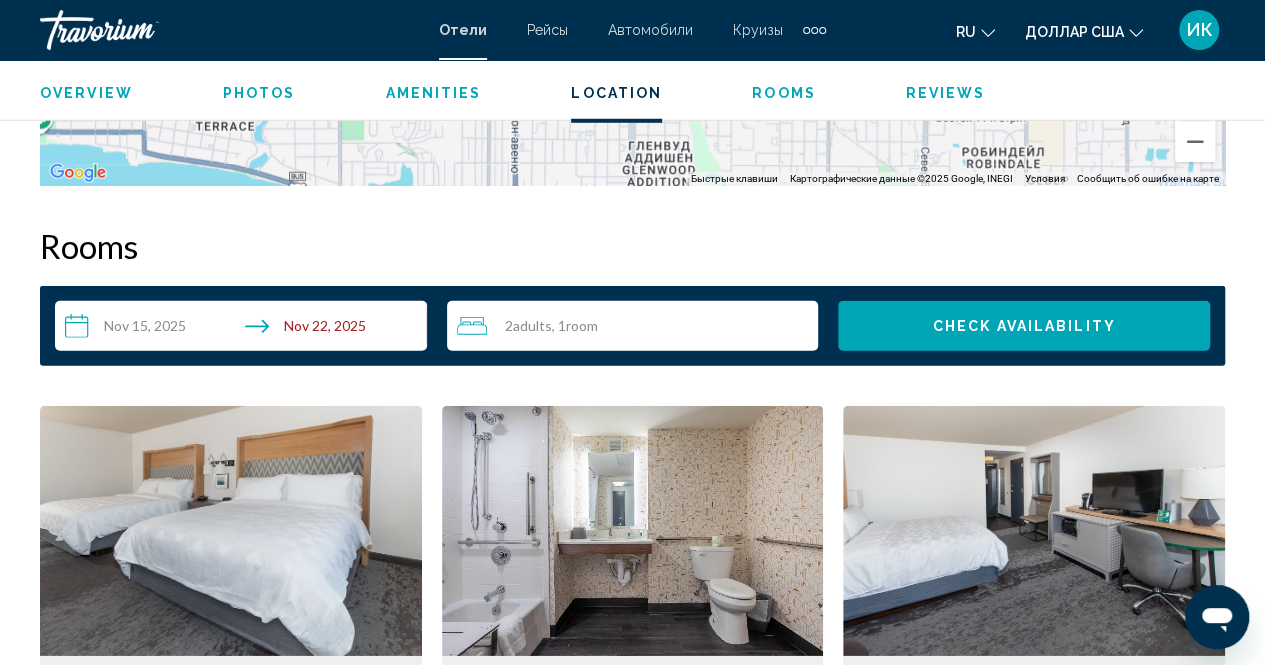 click on "Check Availability" at bounding box center (1024, 326) 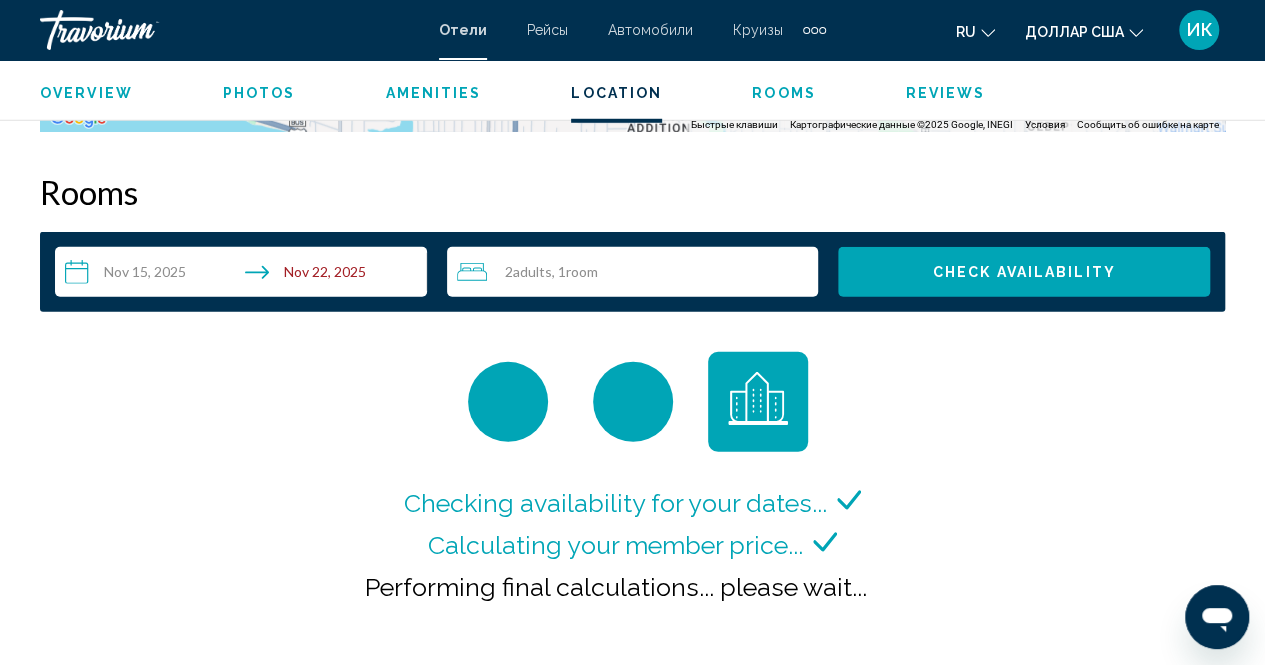 scroll, scrollTop: 2829, scrollLeft: 0, axis: vertical 